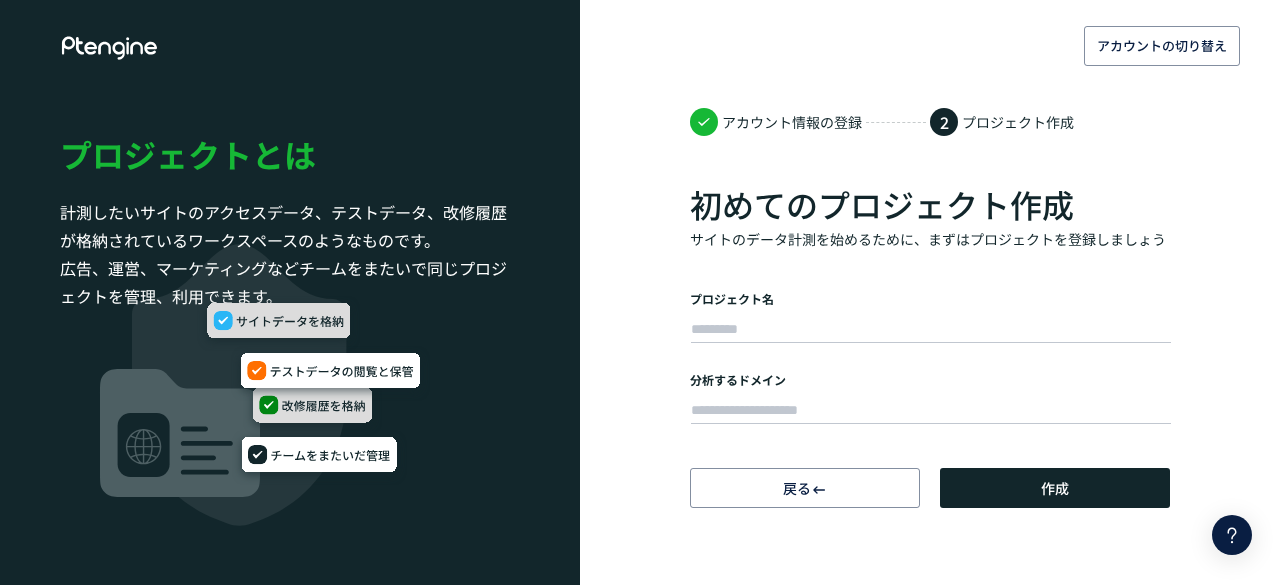 scroll, scrollTop: 0, scrollLeft: 0, axis: both 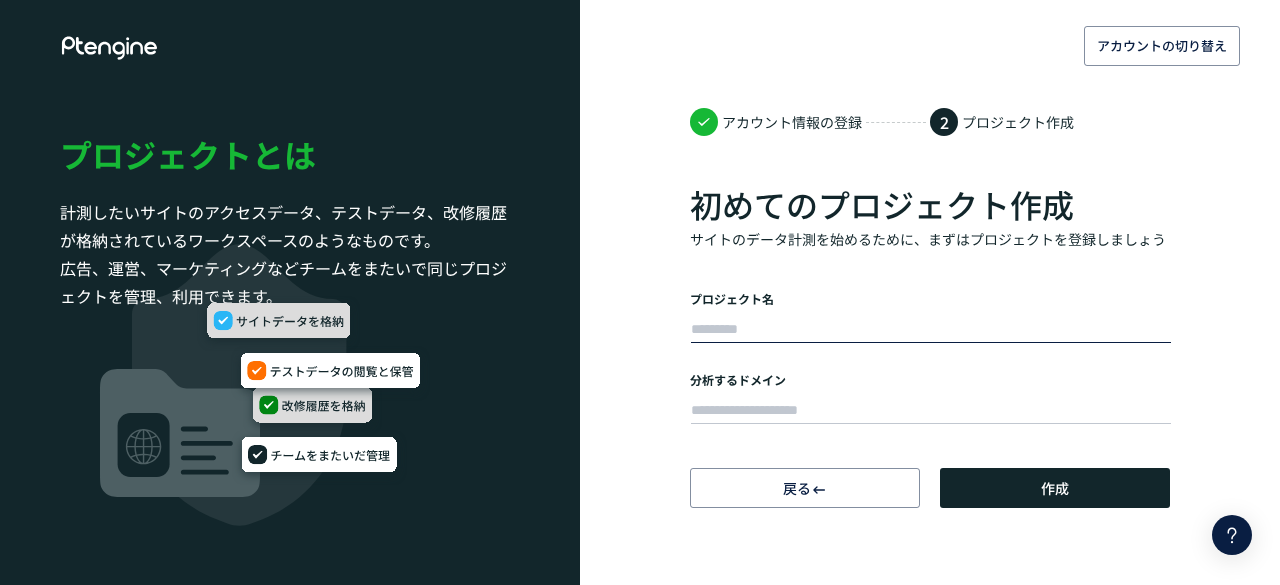 drag, startPoint x: 0, startPoint y: 0, endPoint x: 887, endPoint y: 320, distance: 942.9576 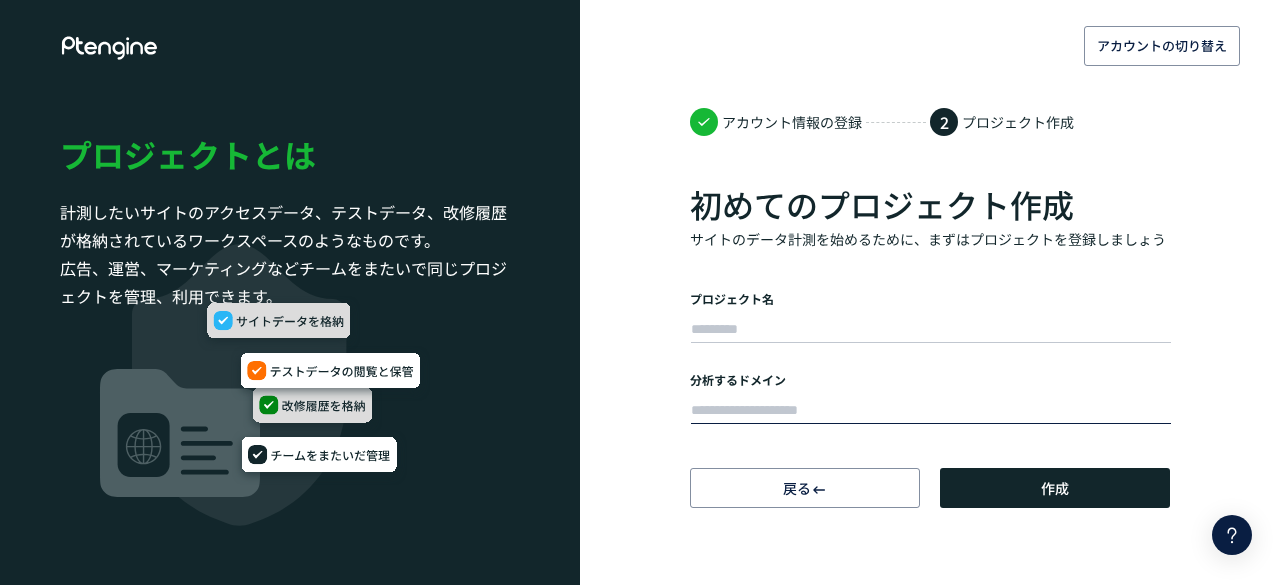 click at bounding box center [931, 411] 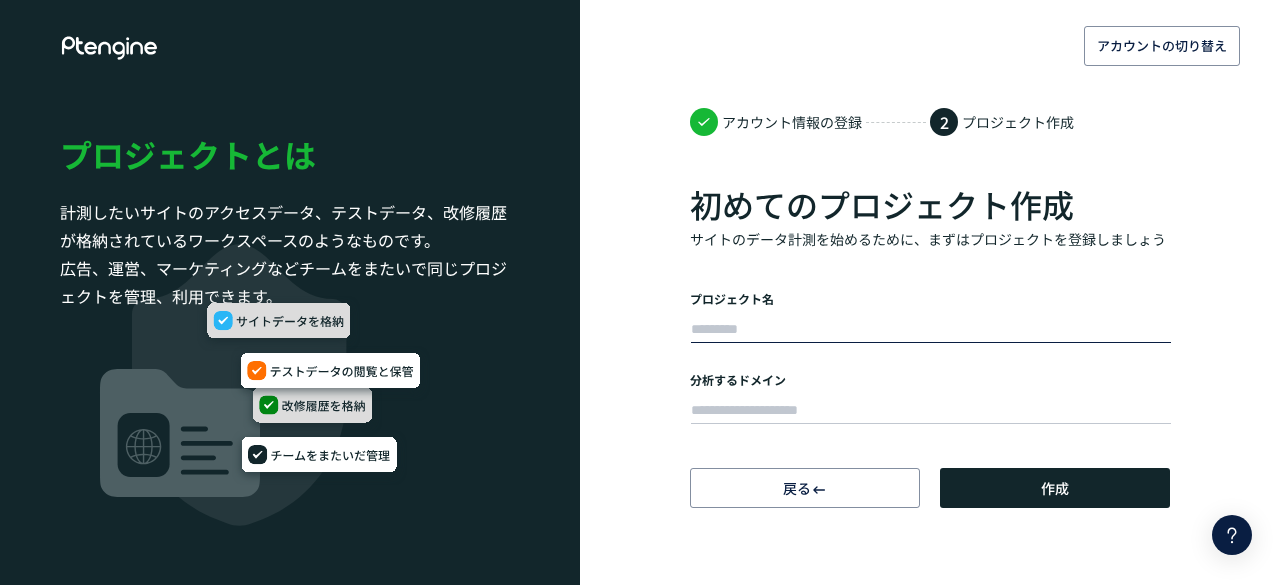 click at bounding box center [931, 330] 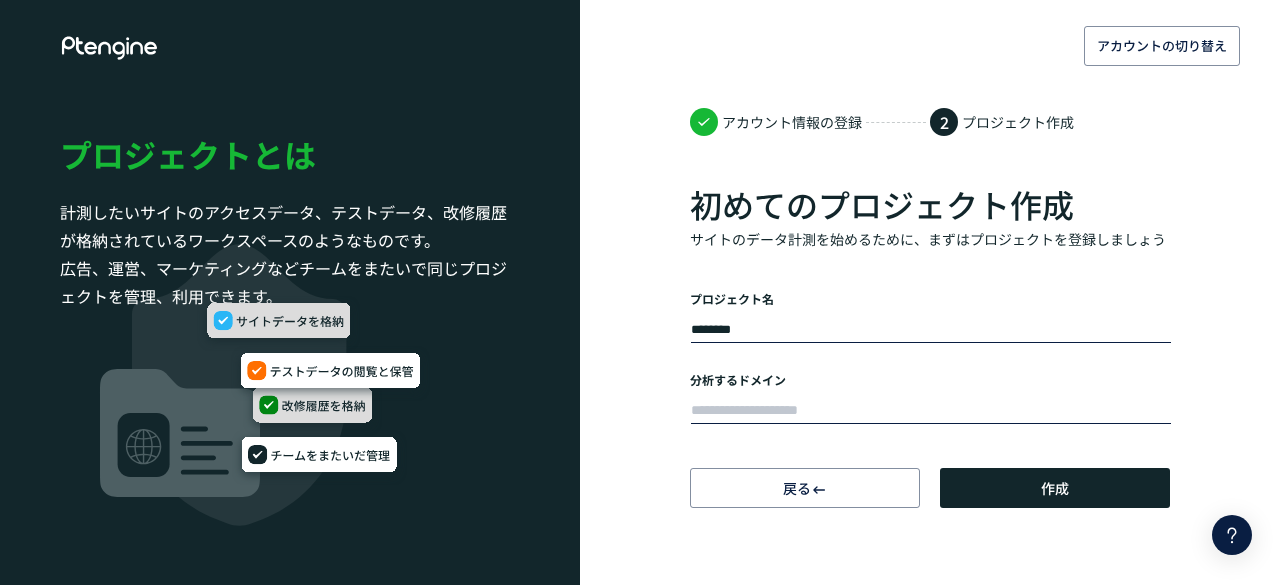 type on "********" 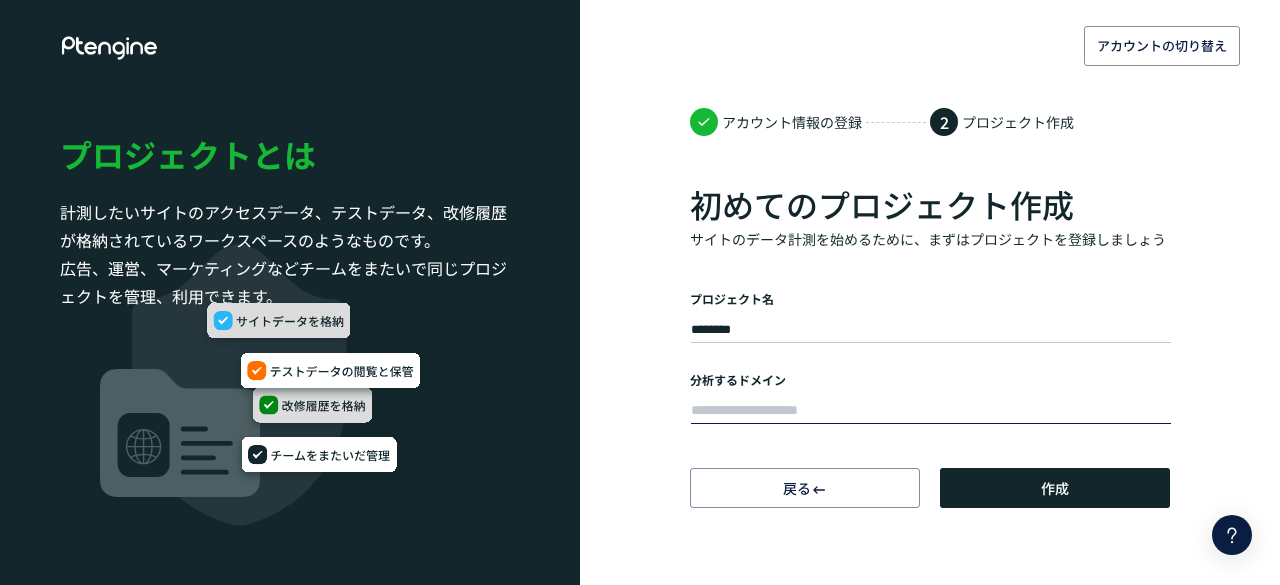 click at bounding box center (931, 411) 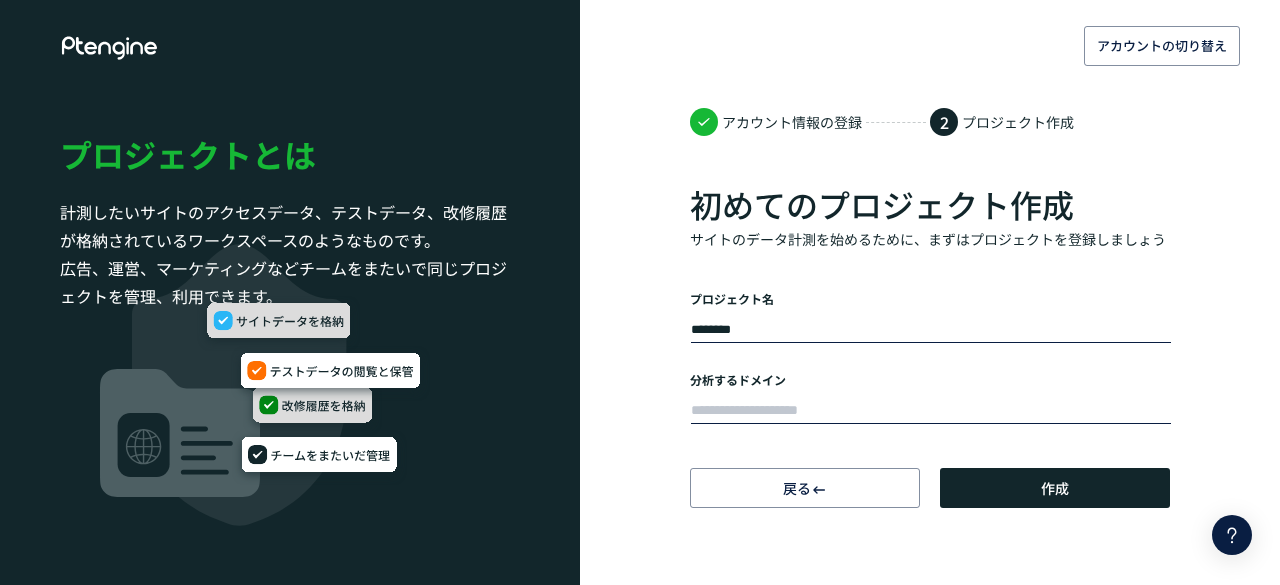 paste on "**********" 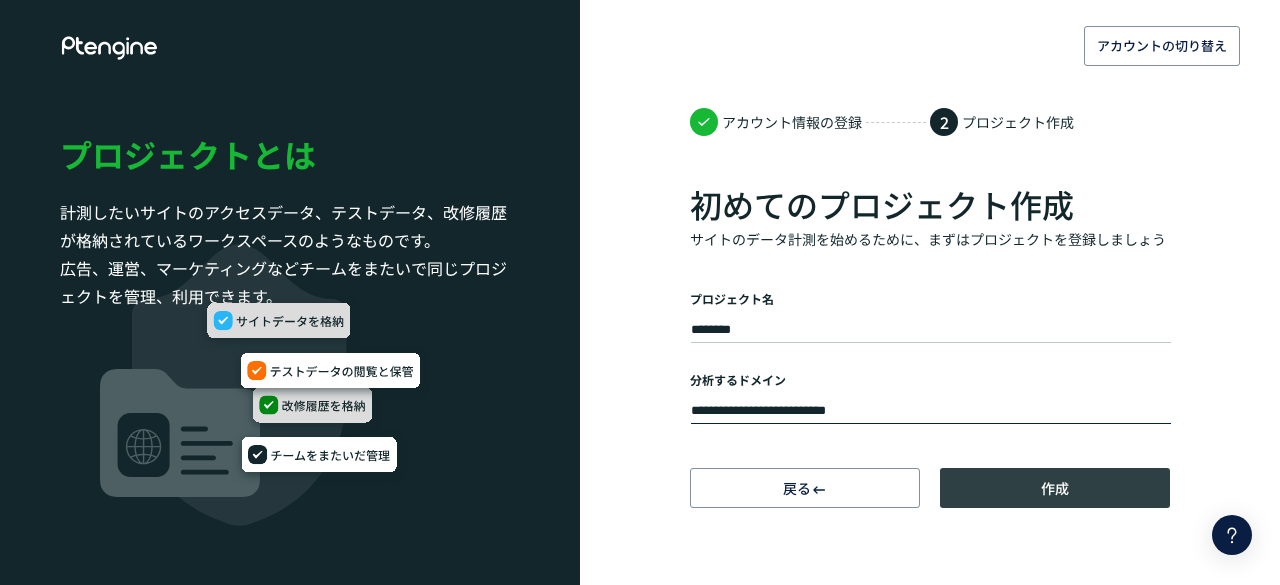 type on "**********" 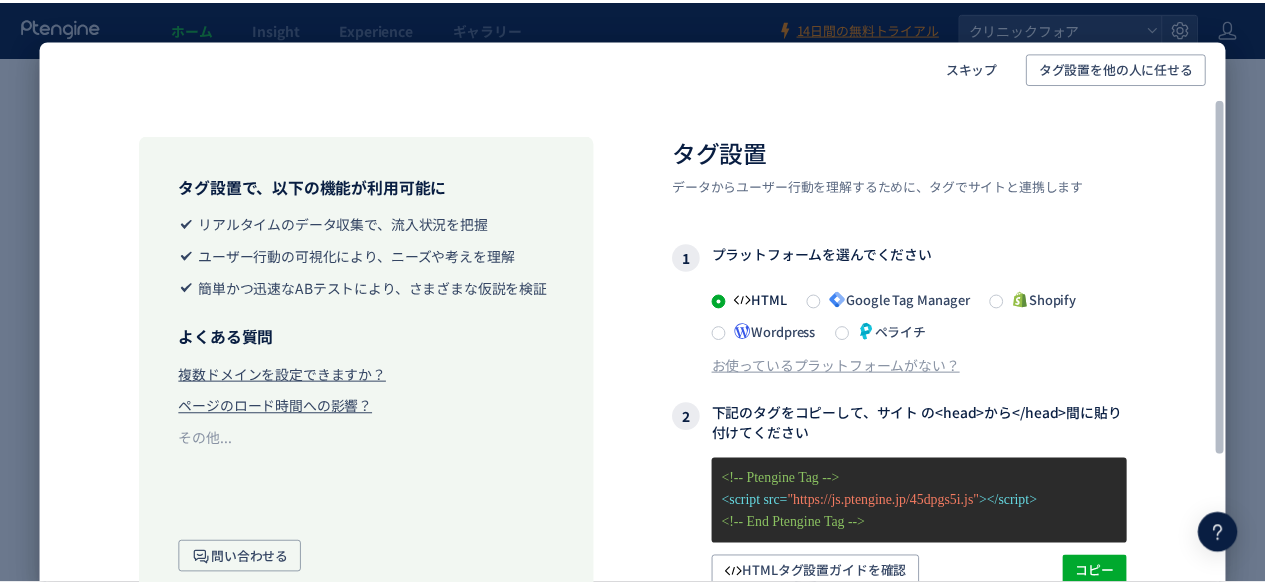 scroll, scrollTop: 0, scrollLeft: 0, axis: both 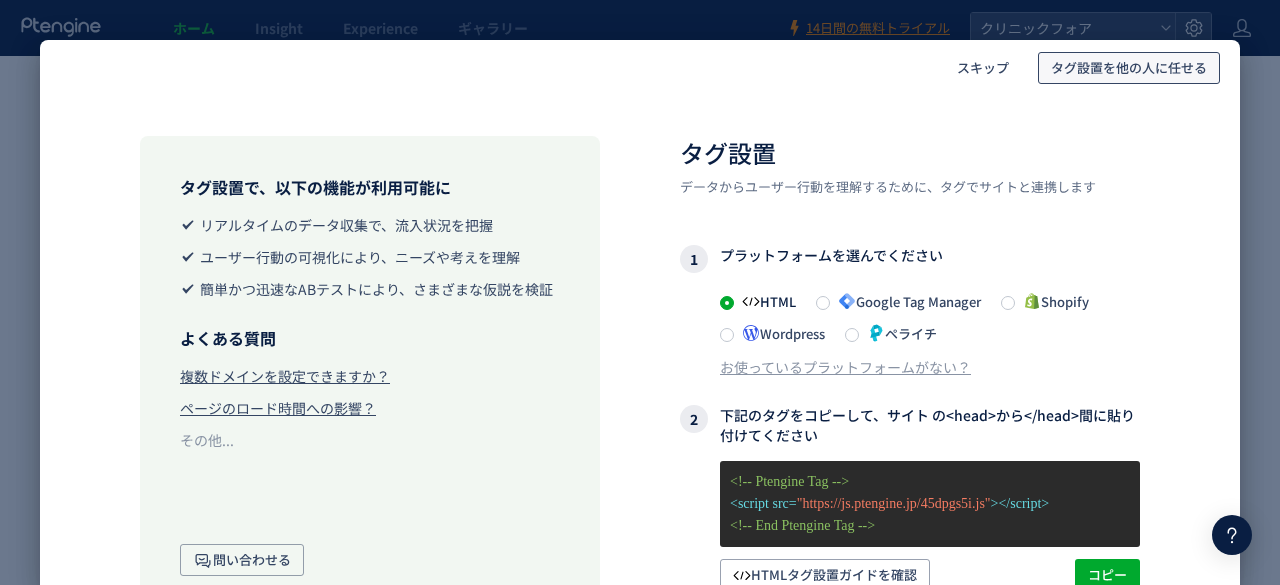click on "タグ設置を他の人に任せる" at bounding box center [1129, 68] 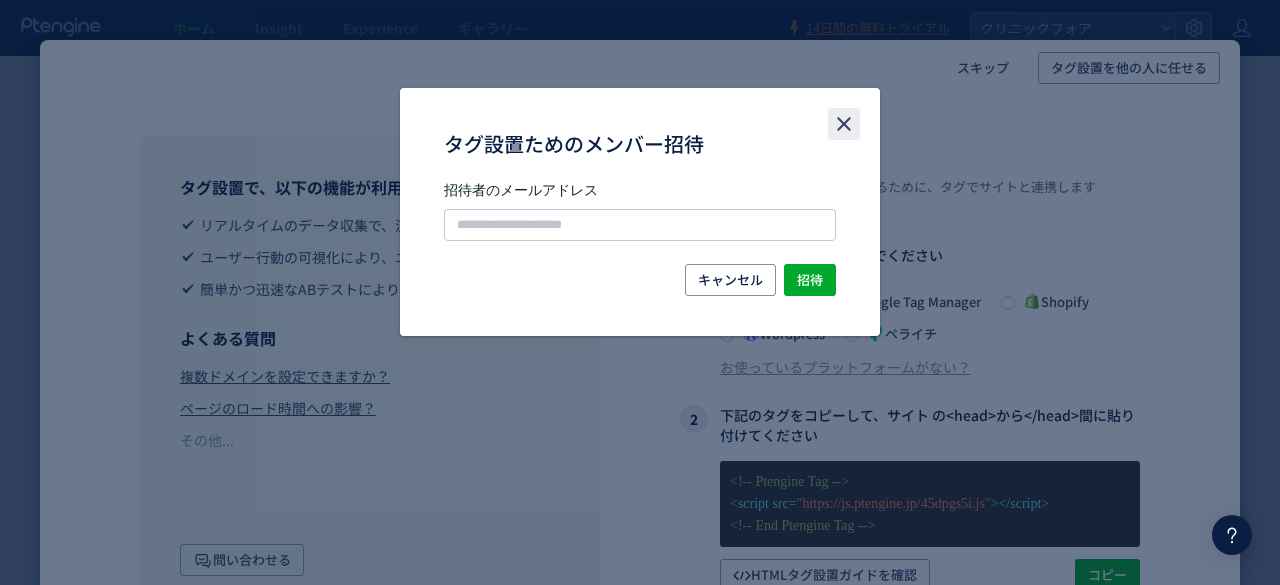 click 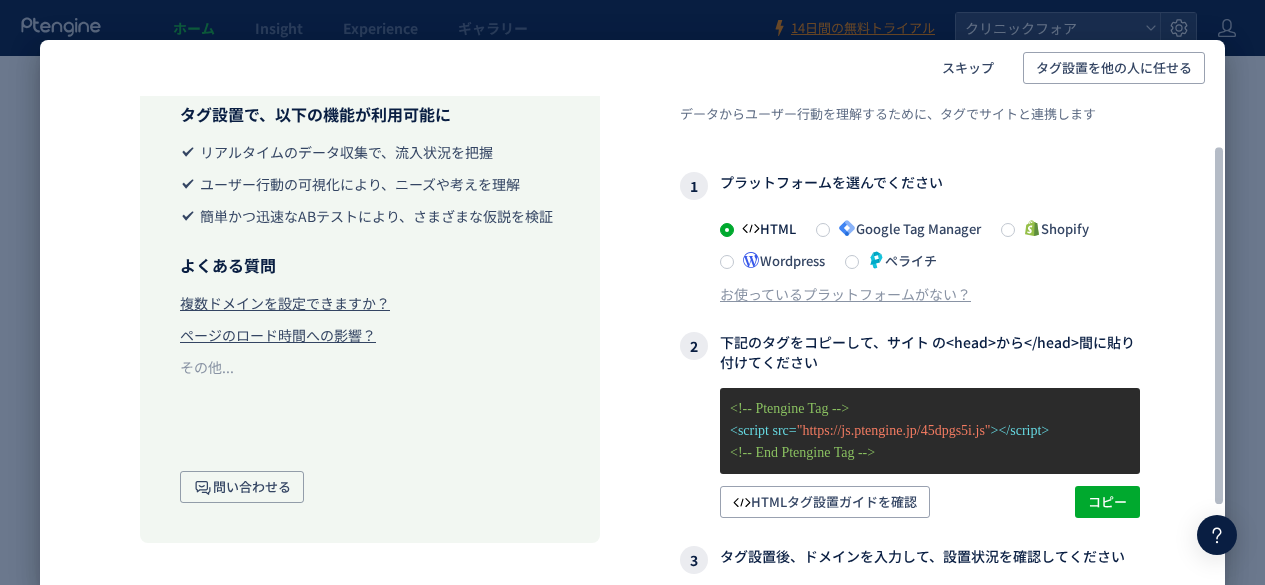 scroll, scrollTop: 100, scrollLeft: 0, axis: vertical 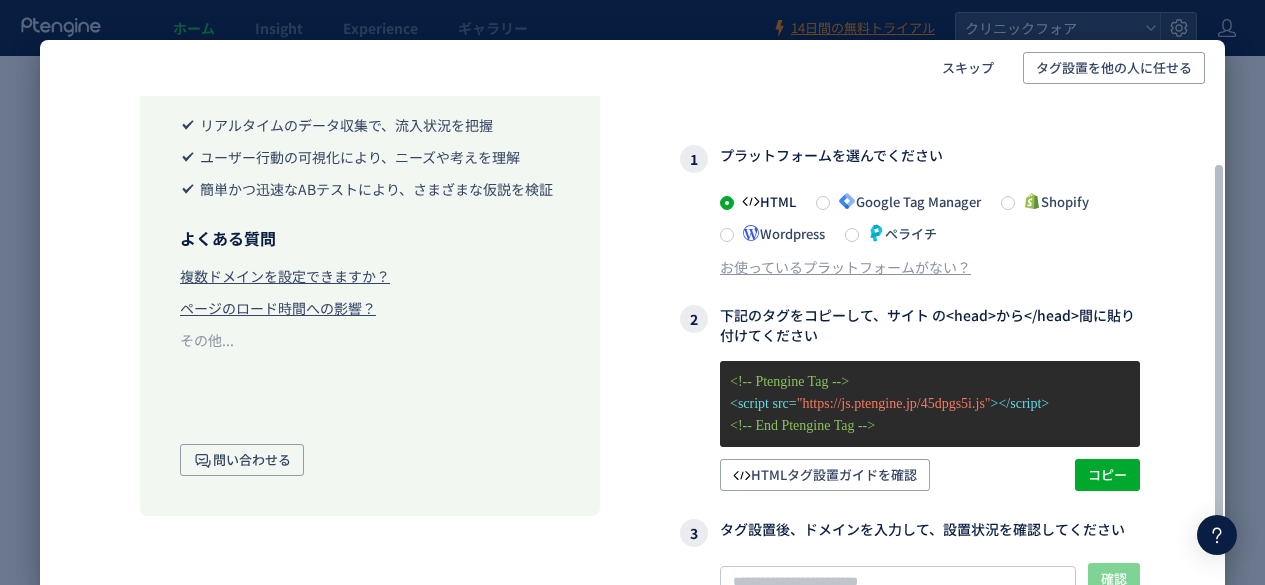 click on "Google Tag Manager" at bounding box center [905, 201] 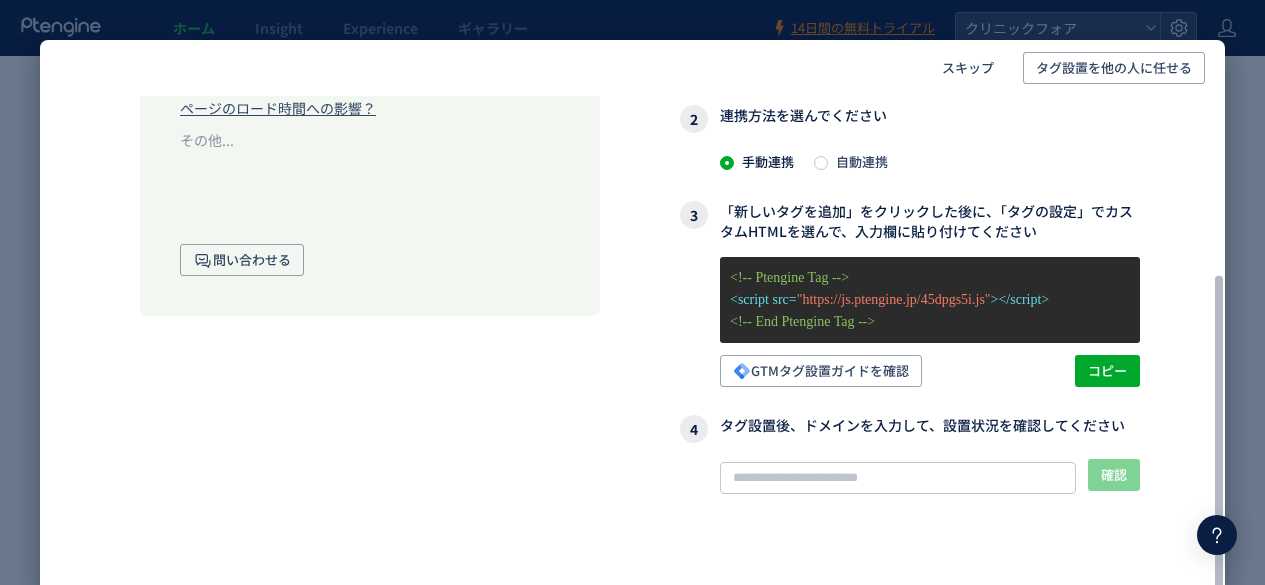 scroll, scrollTop: 100, scrollLeft: 0, axis: vertical 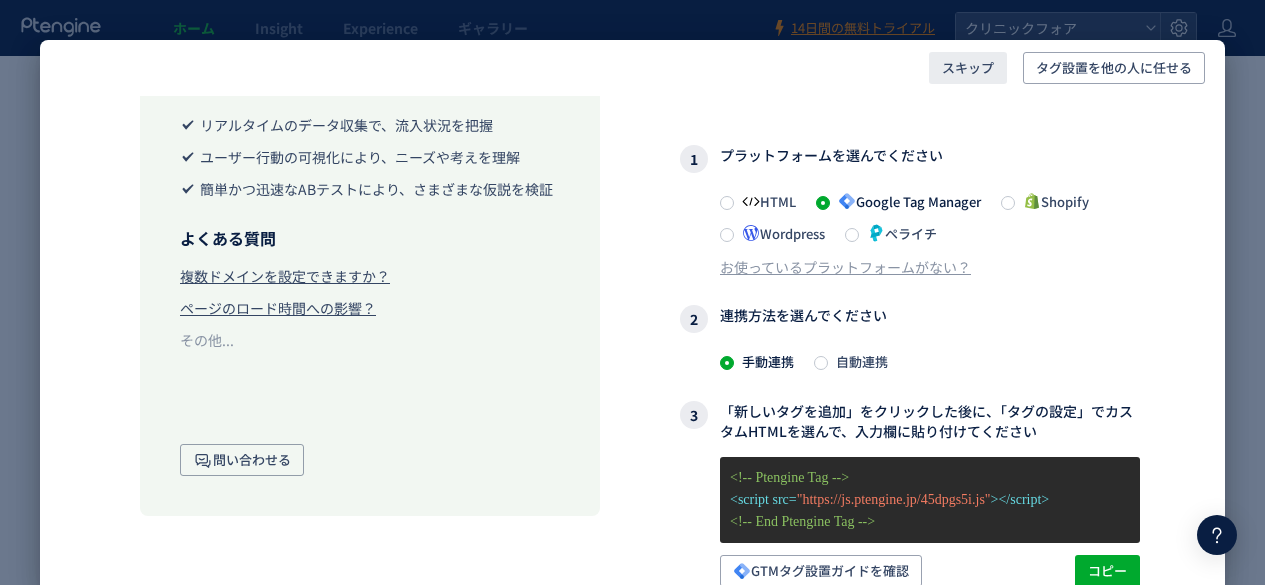 click on "スキップ" at bounding box center (968, 68) 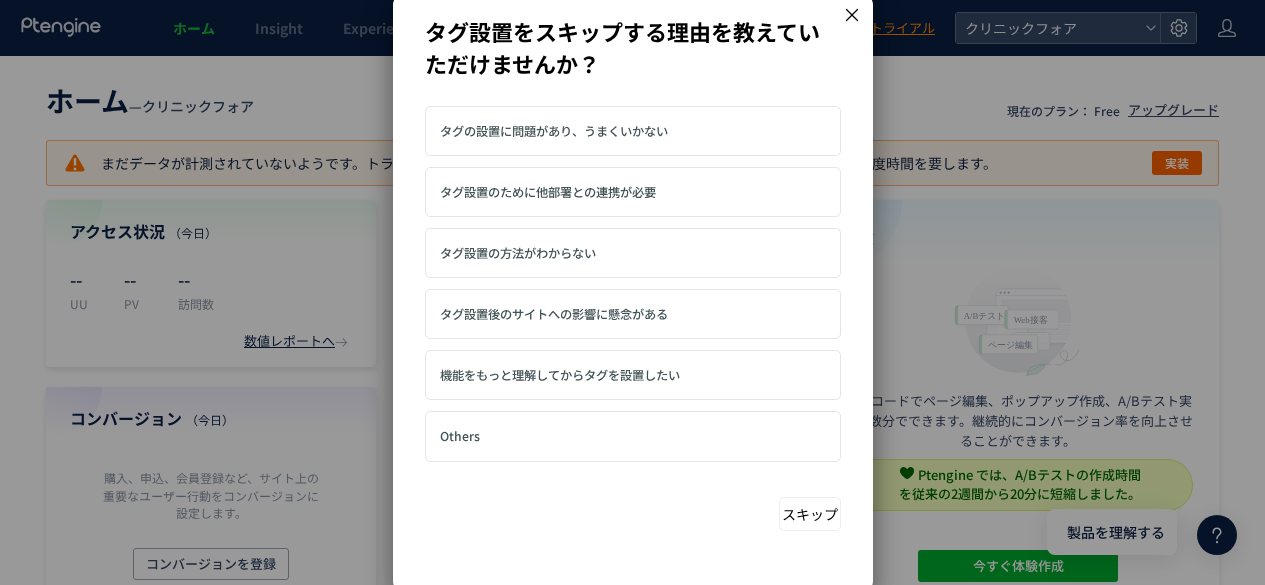 click 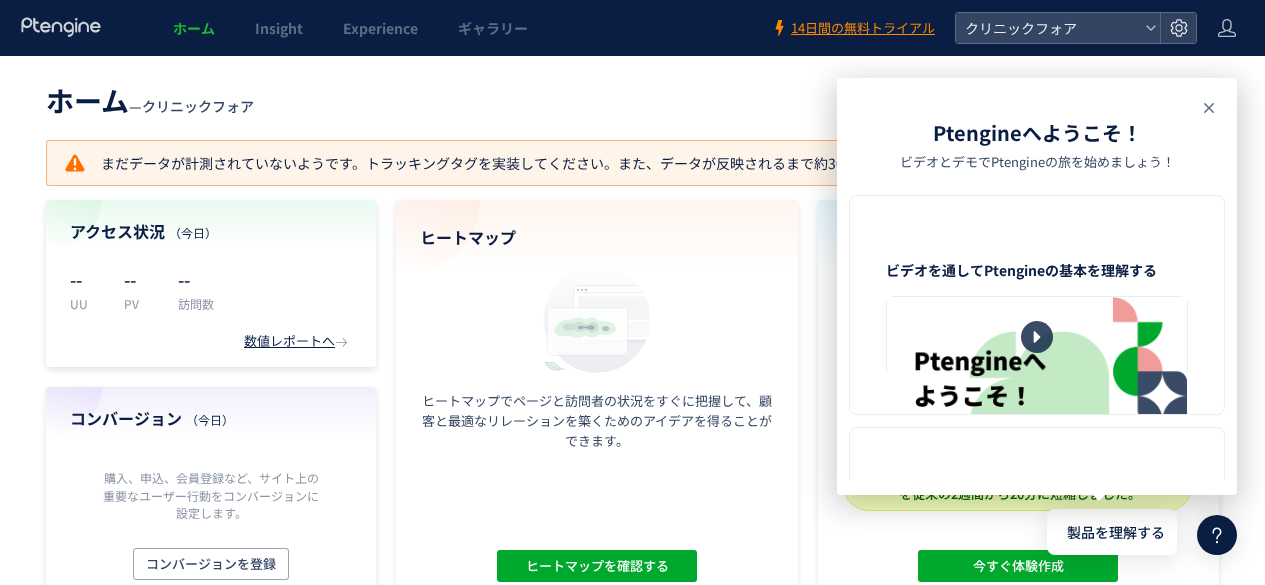 click 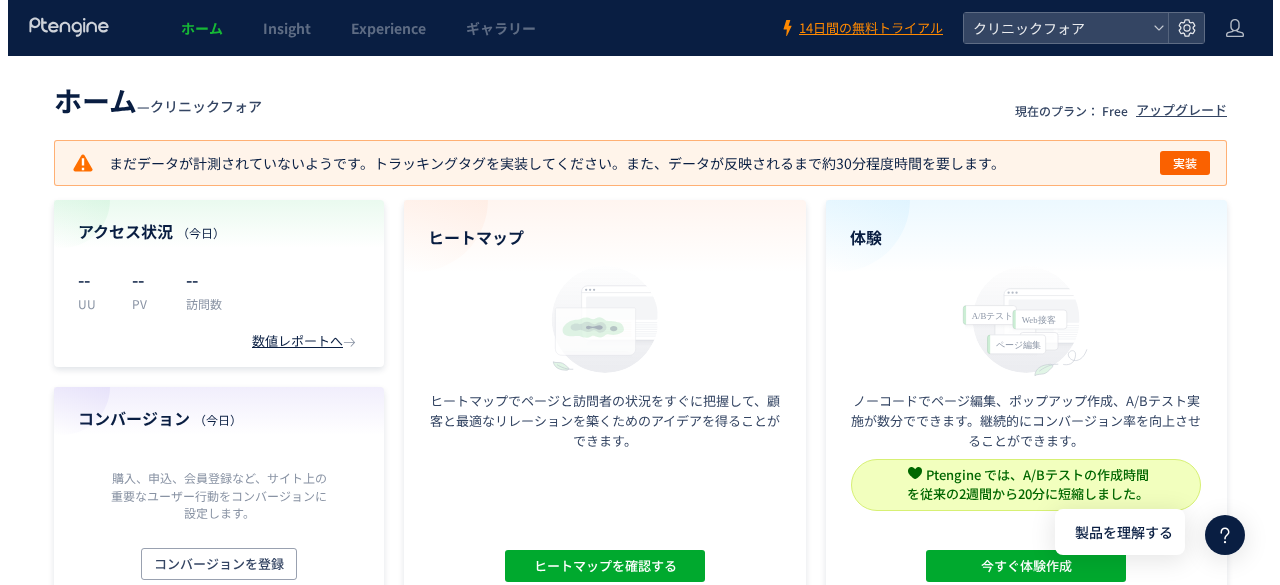 scroll, scrollTop: 0, scrollLeft: 0, axis: both 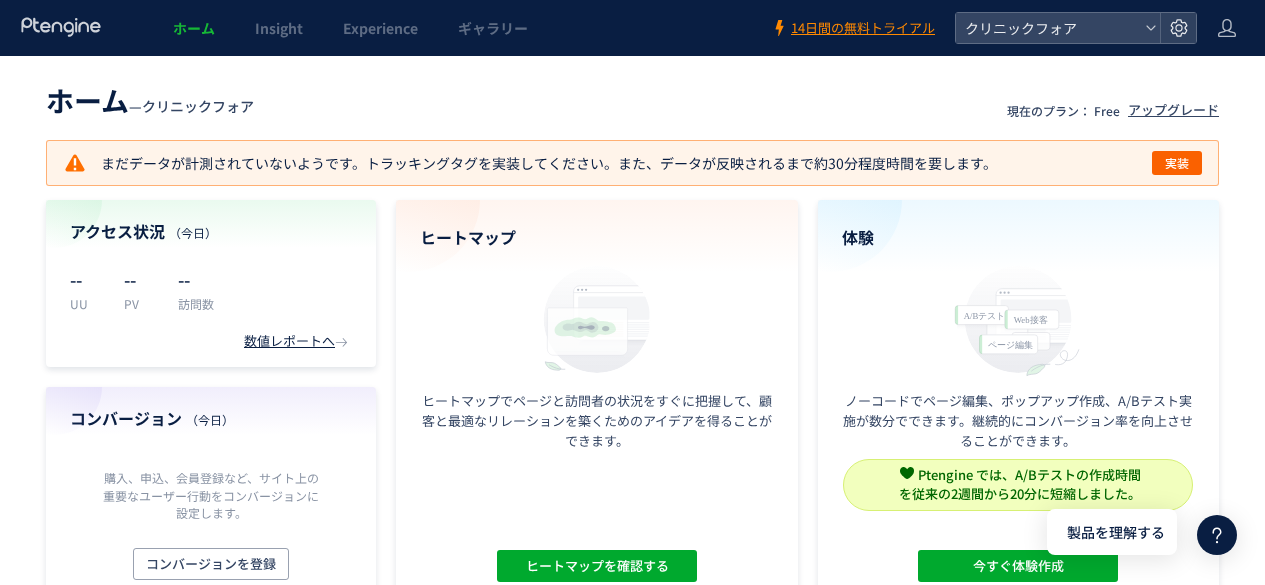 click on "まだデータが計測されていないようです。トラッキングタグを実装してください。また、データが反映されるまで約30分程度時間を要します。" at bounding box center [530, 163] 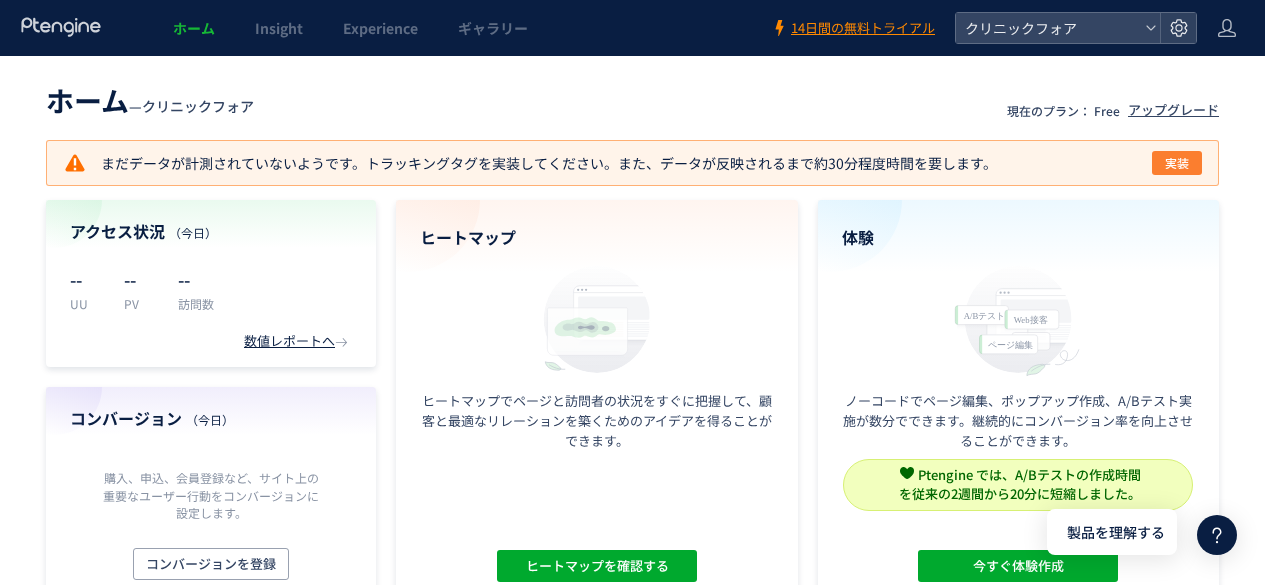 click on "実装" at bounding box center (1177, 163) 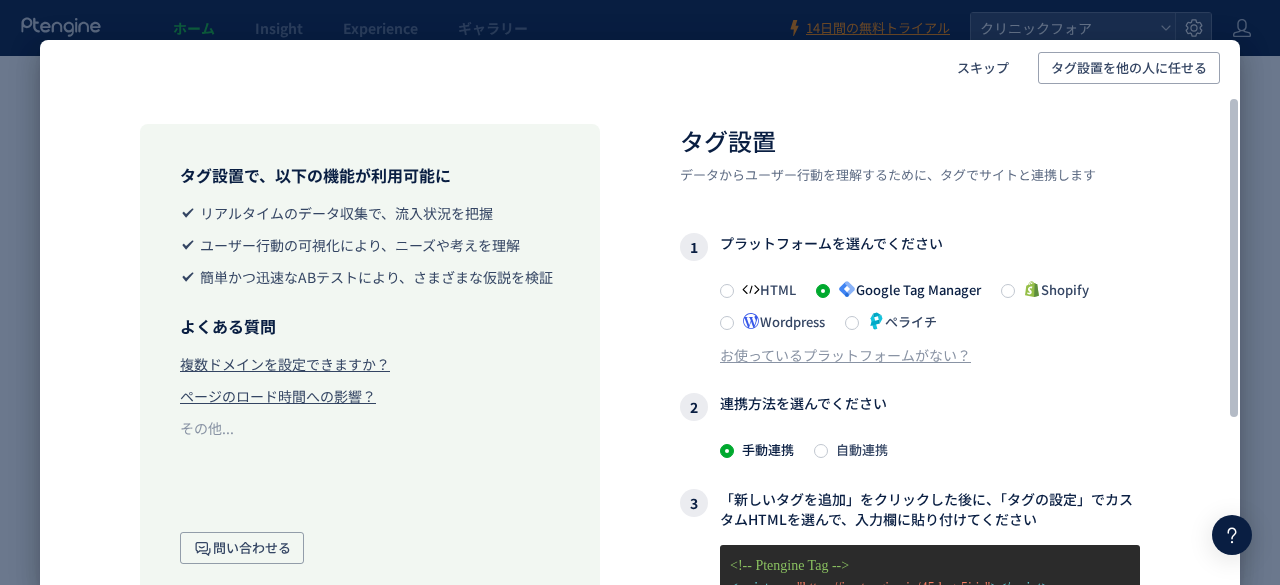scroll, scrollTop: 0, scrollLeft: 0, axis: both 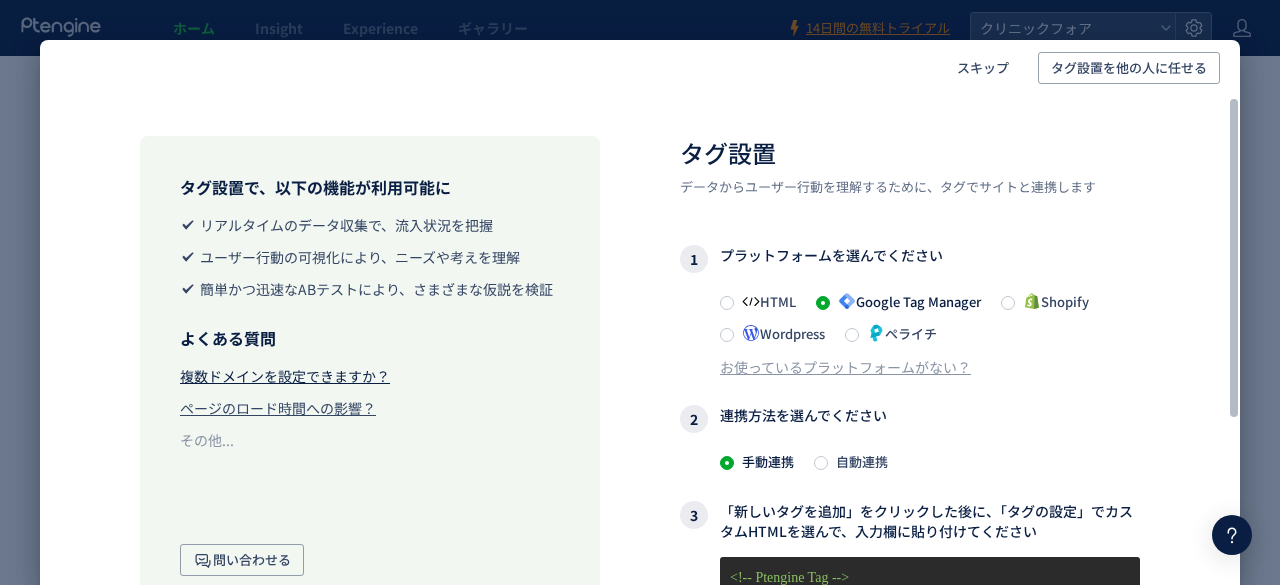 click on "複数ドメインを設定できますか？" at bounding box center [285, 376] 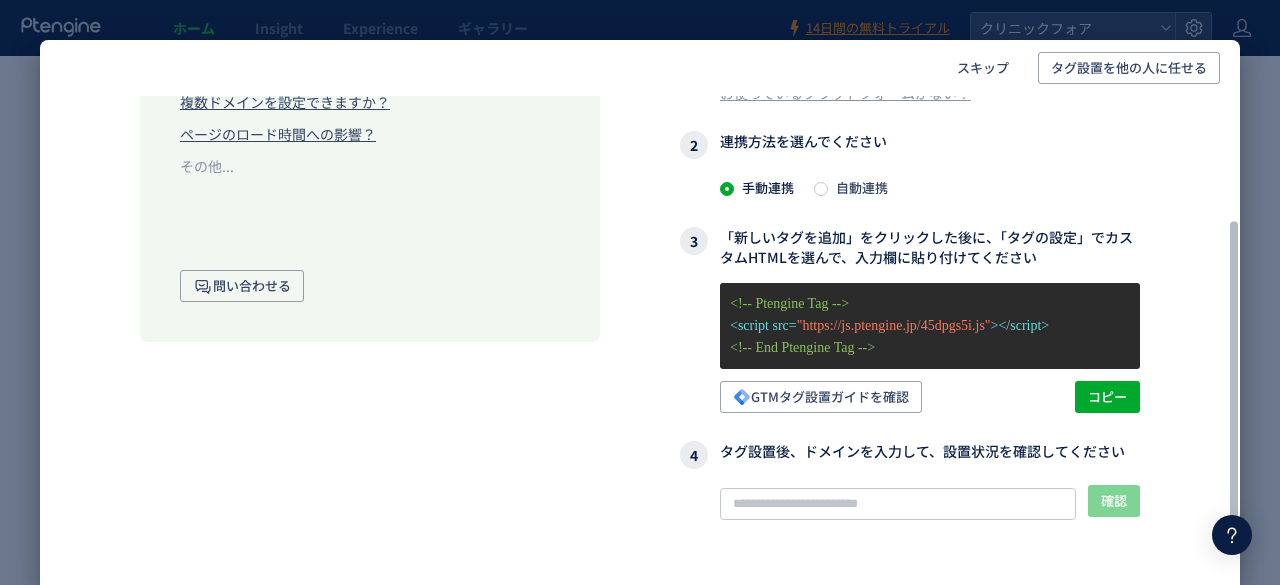 scroll, scrollTop: 307, scrollLeft: 0, axis: vertical 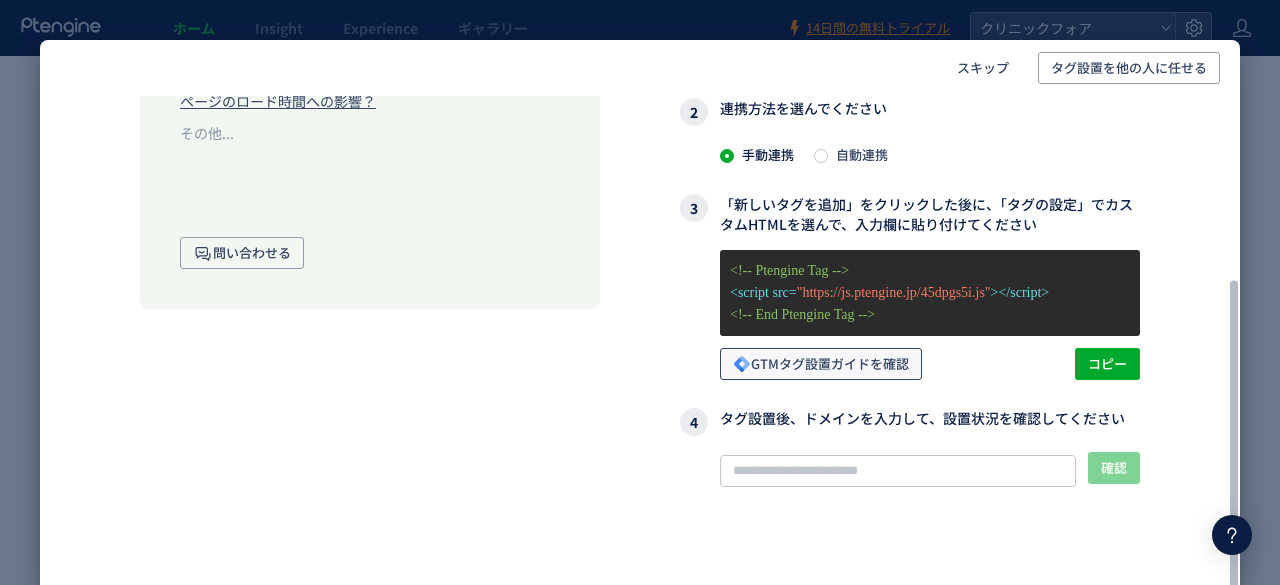 click on "GTMタグ設置ガイドを確認" at bounding box center [821, 364] 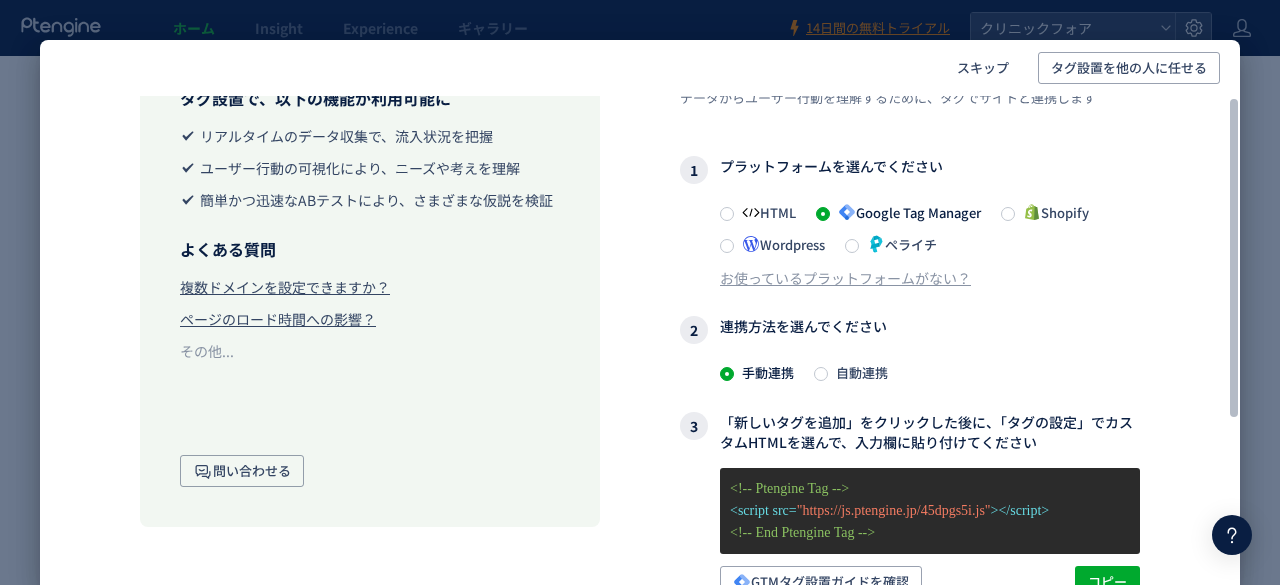 scroll, scrollTop: 0, scrollLeft: 0, axis: both 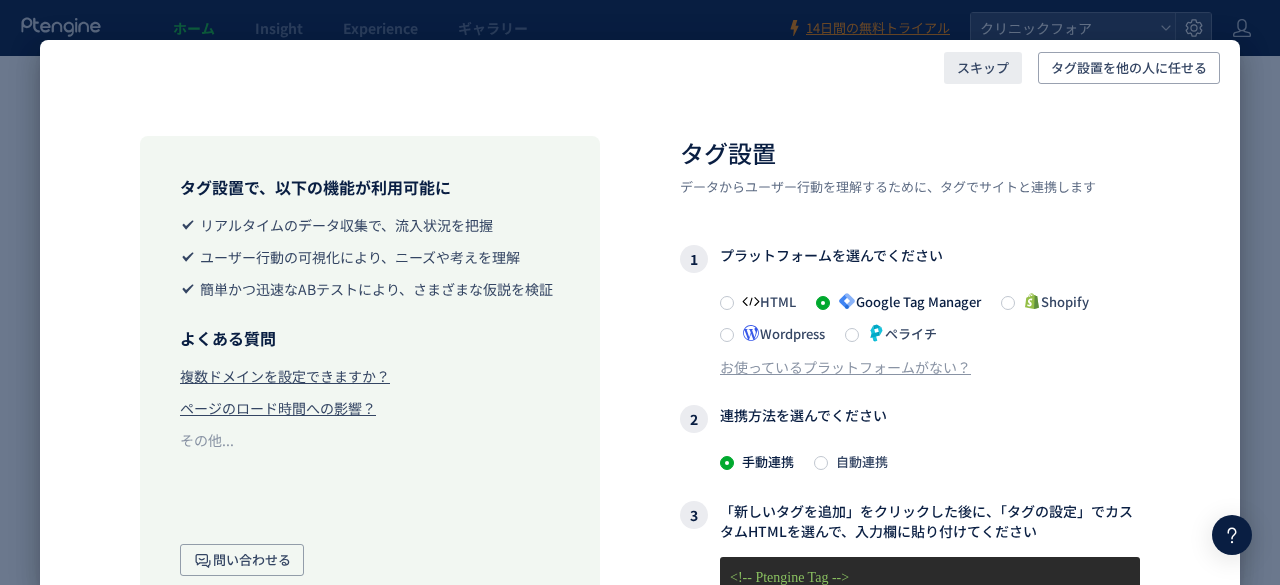 click on "スキップ" at bounding box center (983, 68) 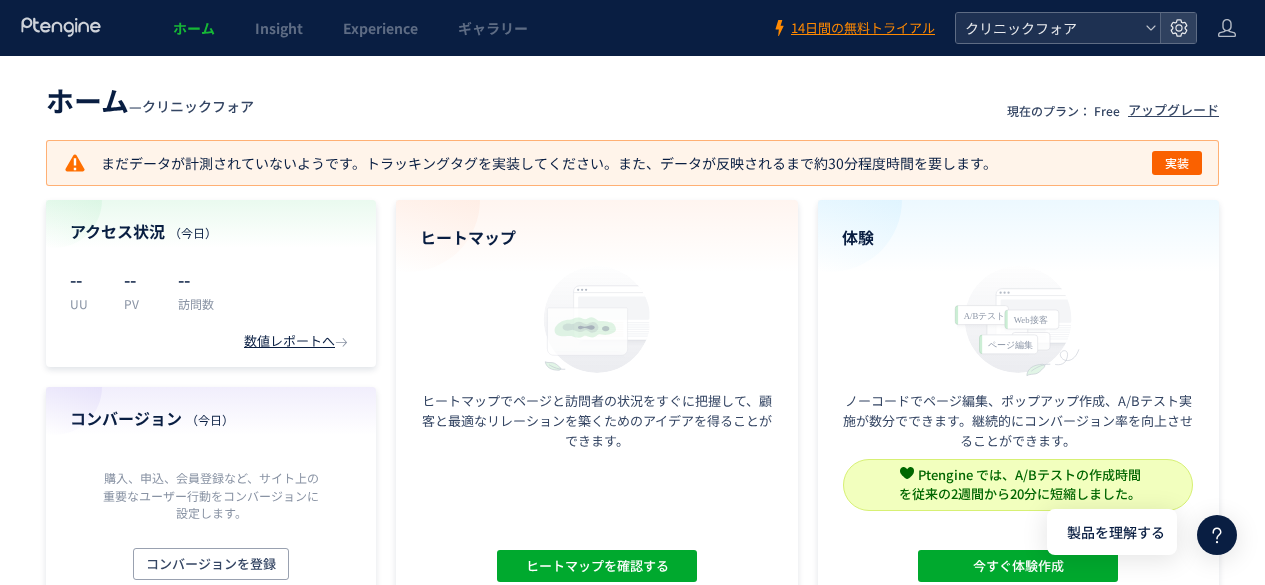 click on "クリニックフォア" at bounding box center [1048, 28] 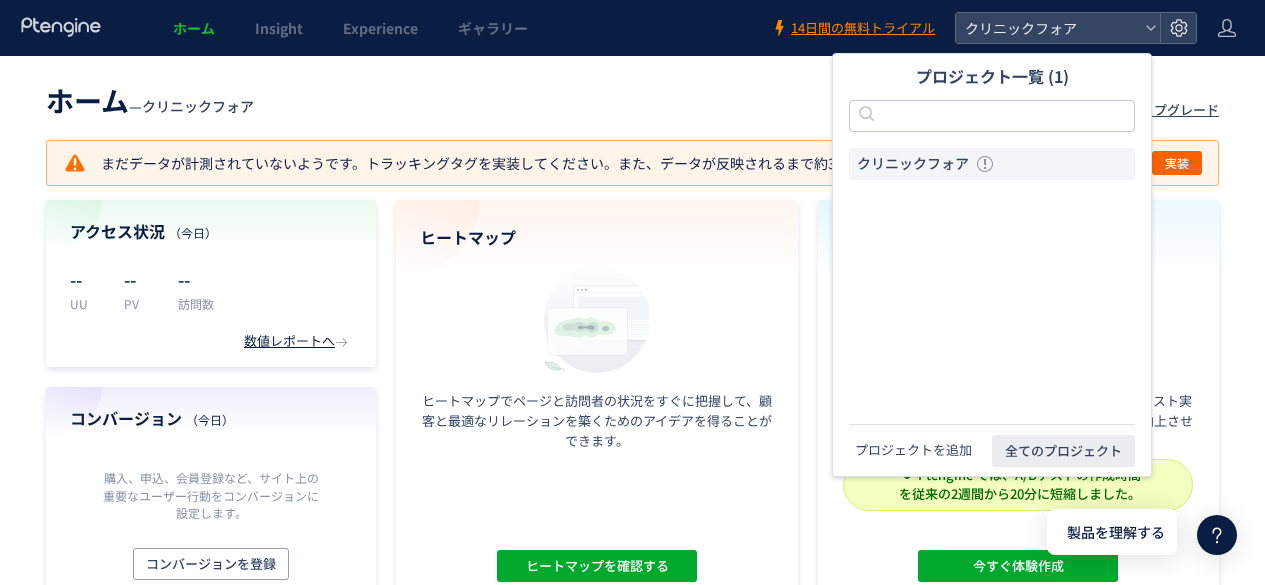 click on "プロジェクトを追加" at bounding box center (913, 450) 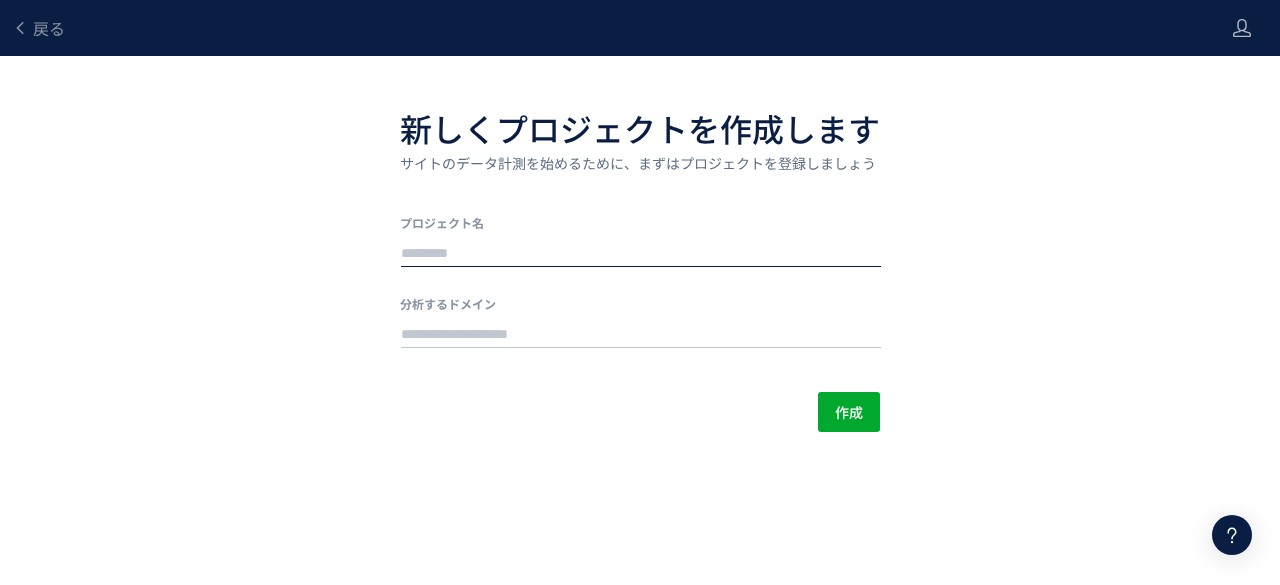 click at bounding box center (641, 254) 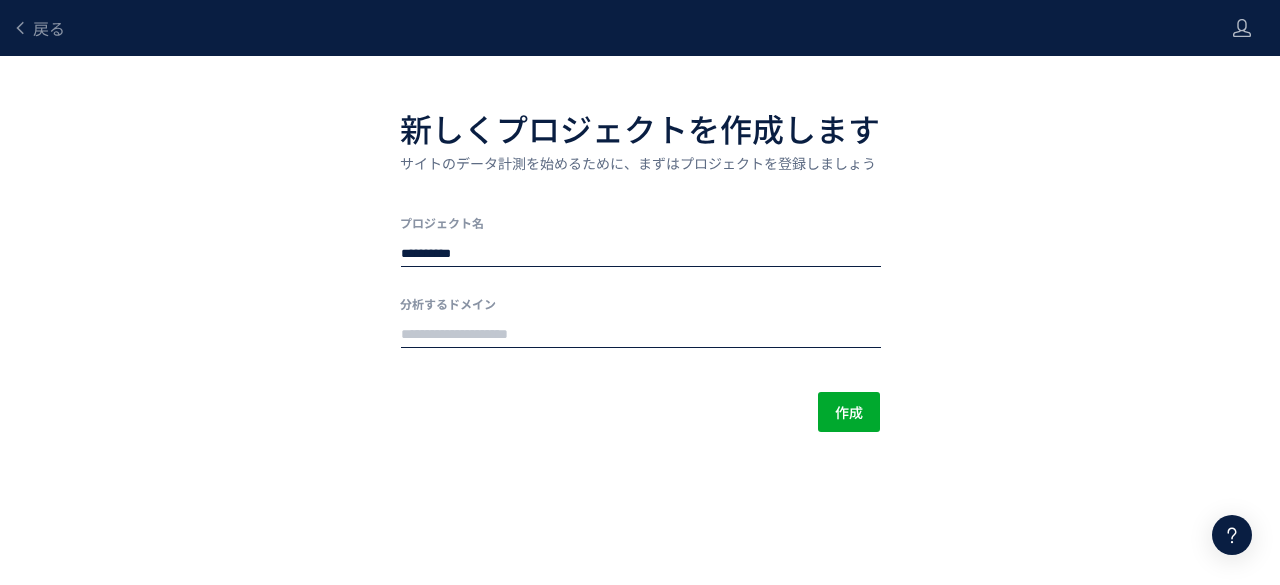 type on "**********" 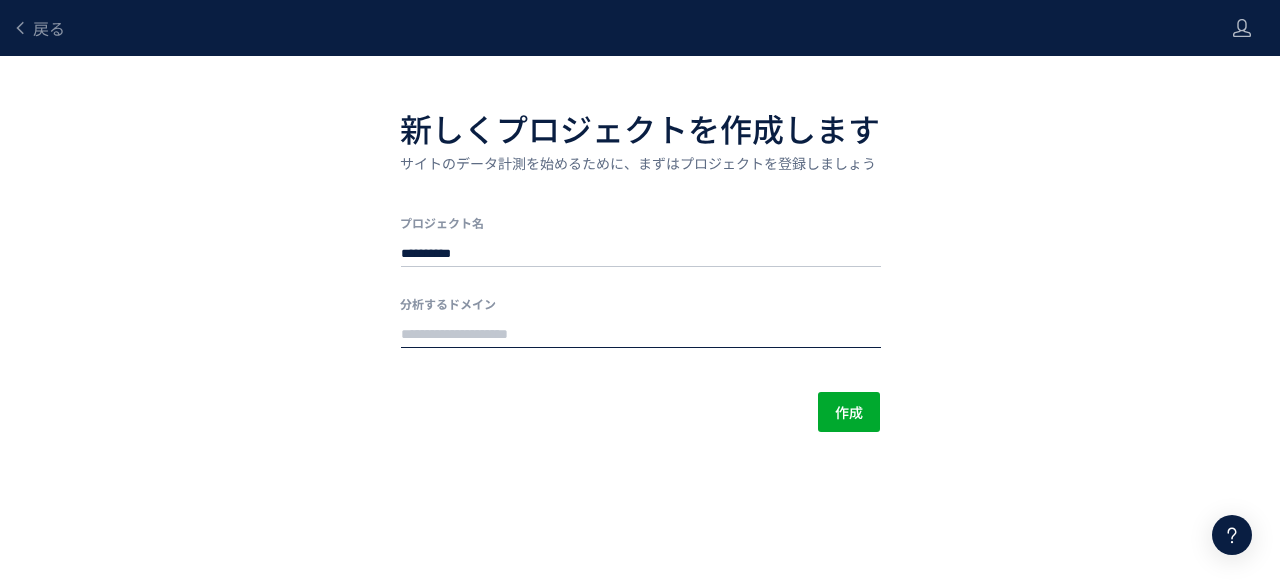 type on "**********" 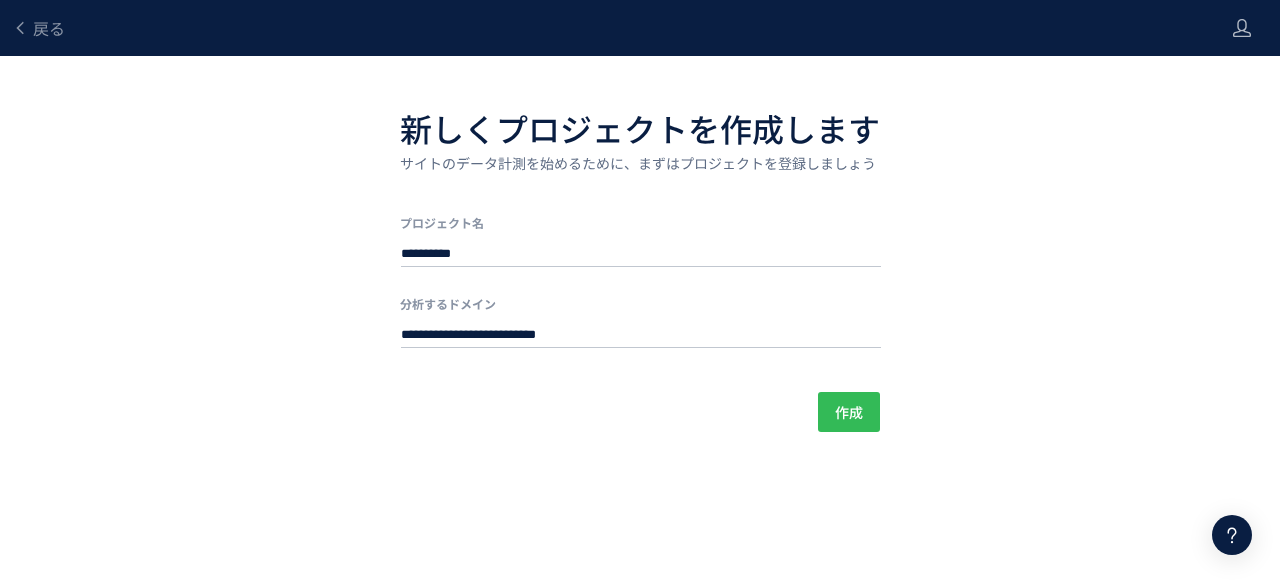 click on "作成" at bounding box center [849, 412] 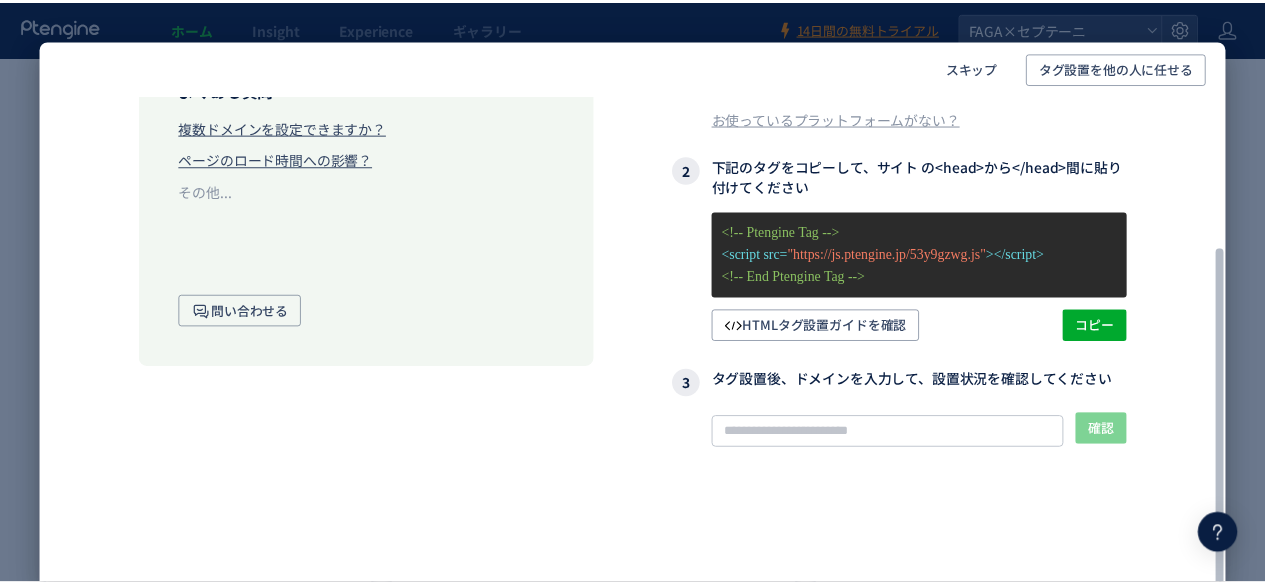 scroll, scrollTop: 0, scrollLeft: 0, axis: both 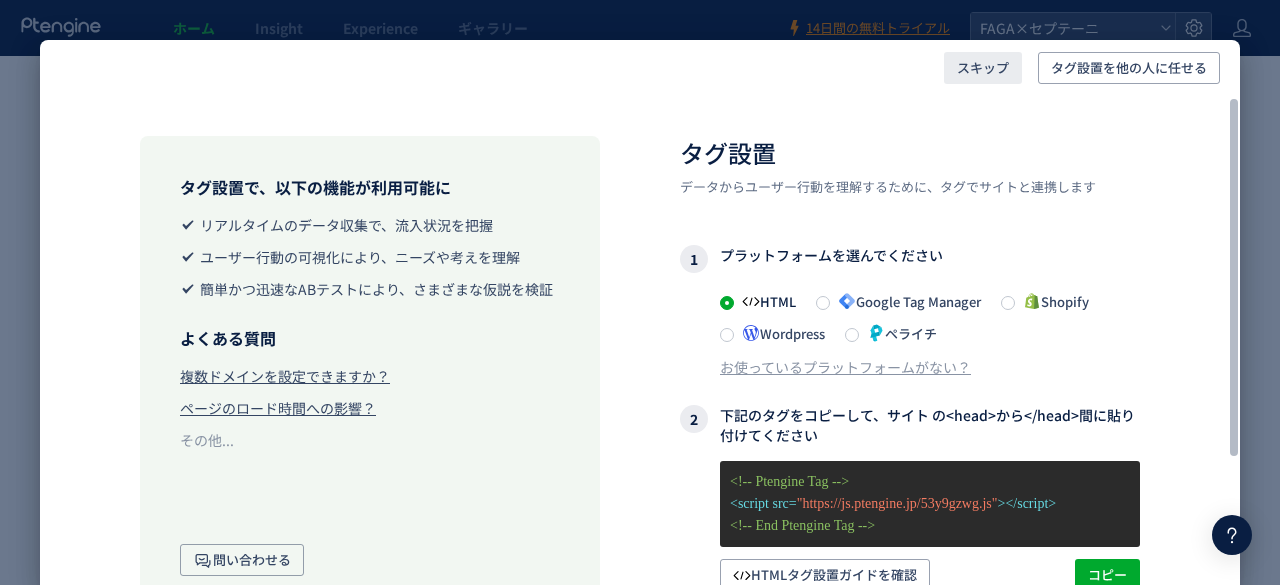 click on "スキップ" at bounding box center [983, 68] 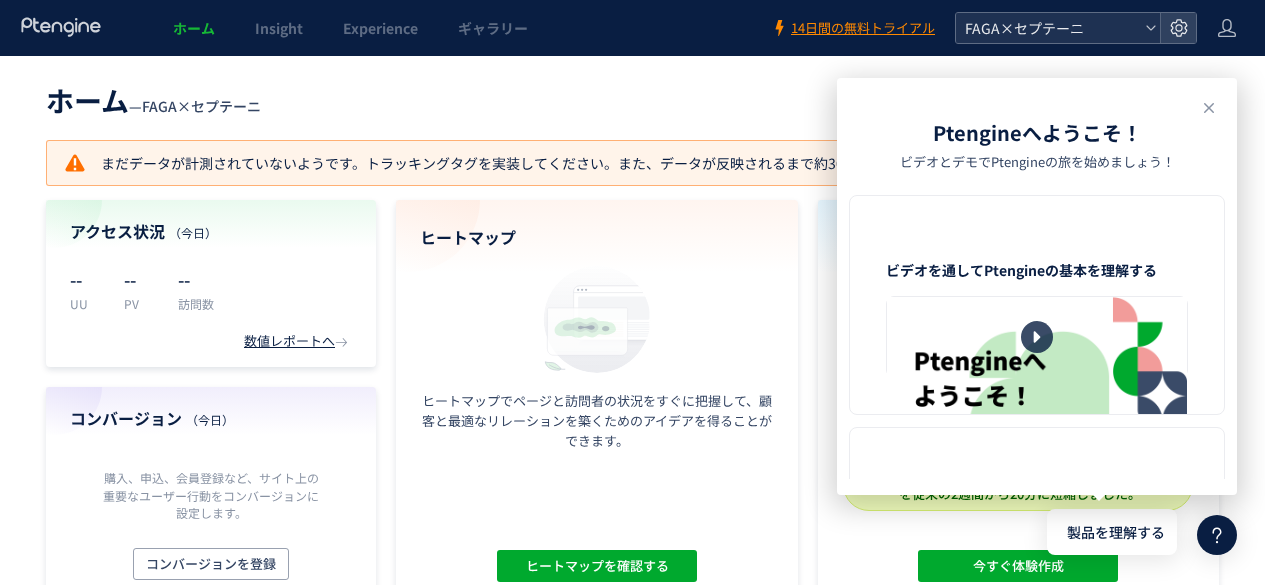 click on "FAGA×セプテーニ" at bounding box center (1048, 28) 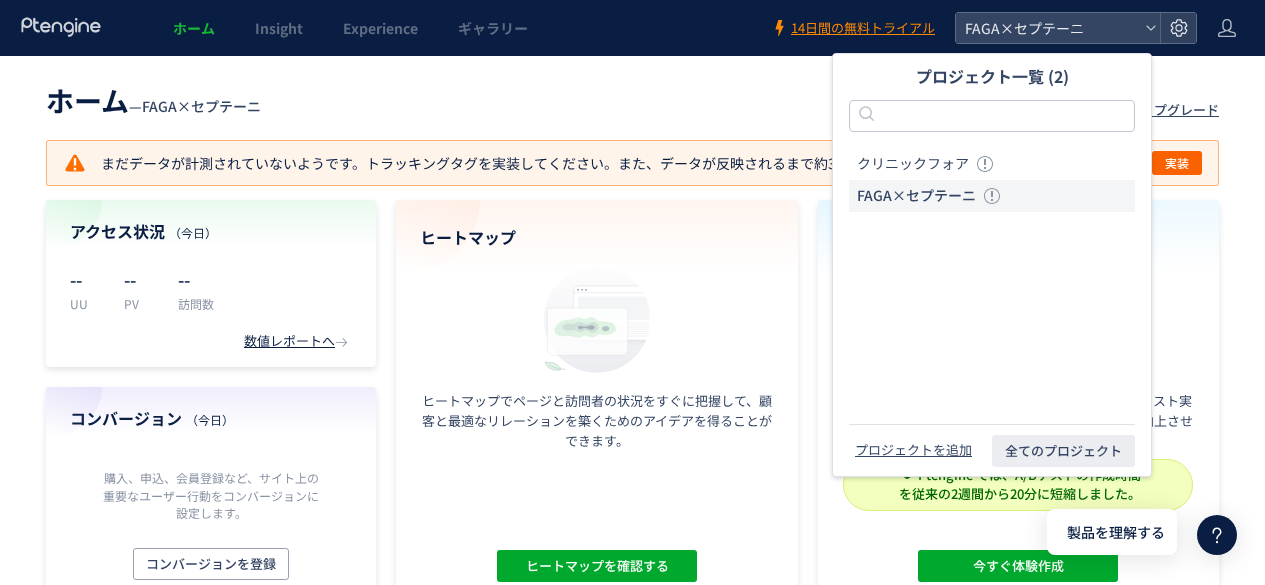 click on "ホーム  —  FAGA×セプテーニ 現在のプラン： Free アップグレード  まだデータが計測されていないようです。トラッキングタグを実装してください。また、データが反映されるまで約30分程度時間を要します。  実装 アクセス状況 （今日） -- UU -- PV -- 訪問数 数値レポートへ  コンバージョン （今日） 購入、申込、会員登録など、サイト上の重要なユーザー行動をコンバージョンに設定します。 コンバージョンを登録 ヒートマップ ヒートマップでページと訪問者の状況をすぐに把握して、顧客と最適なリレーションを築くためのアイデアを得ることができます。 ヒートマップを確認する 体験 ノーコードでページ編集、ポップアップ作成、A/Bテスト実施が数分でできます。継続的にコンバージョン率を向上させることができます。 が作成されています。 詳細" 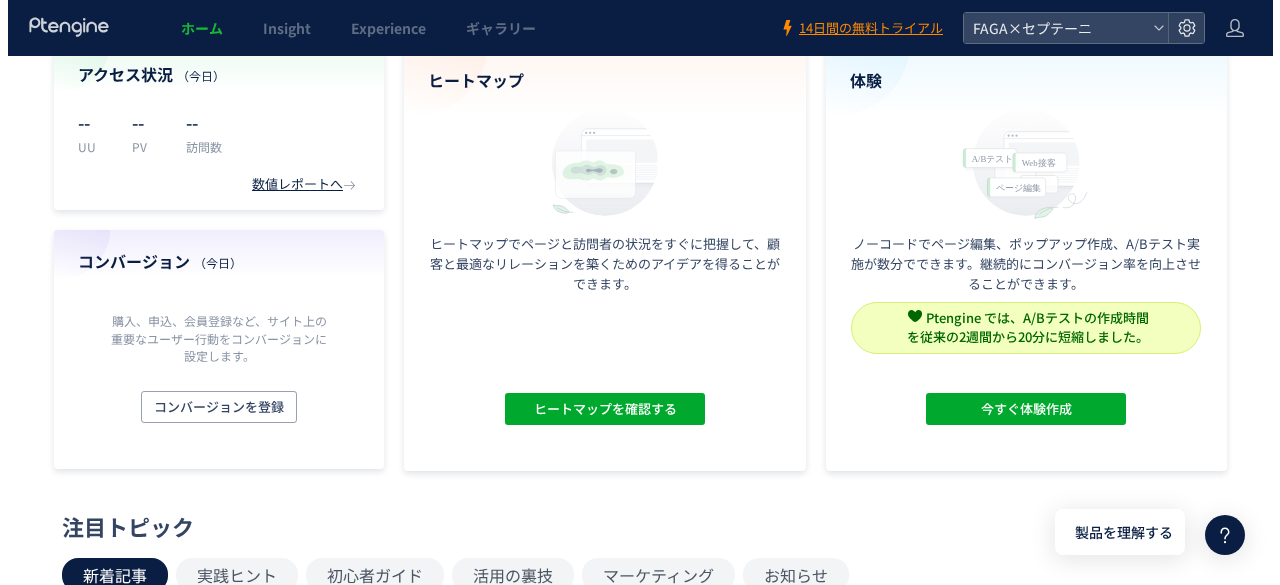 scroll, scrollTop: 0, scrollLeft: 0, axis: both 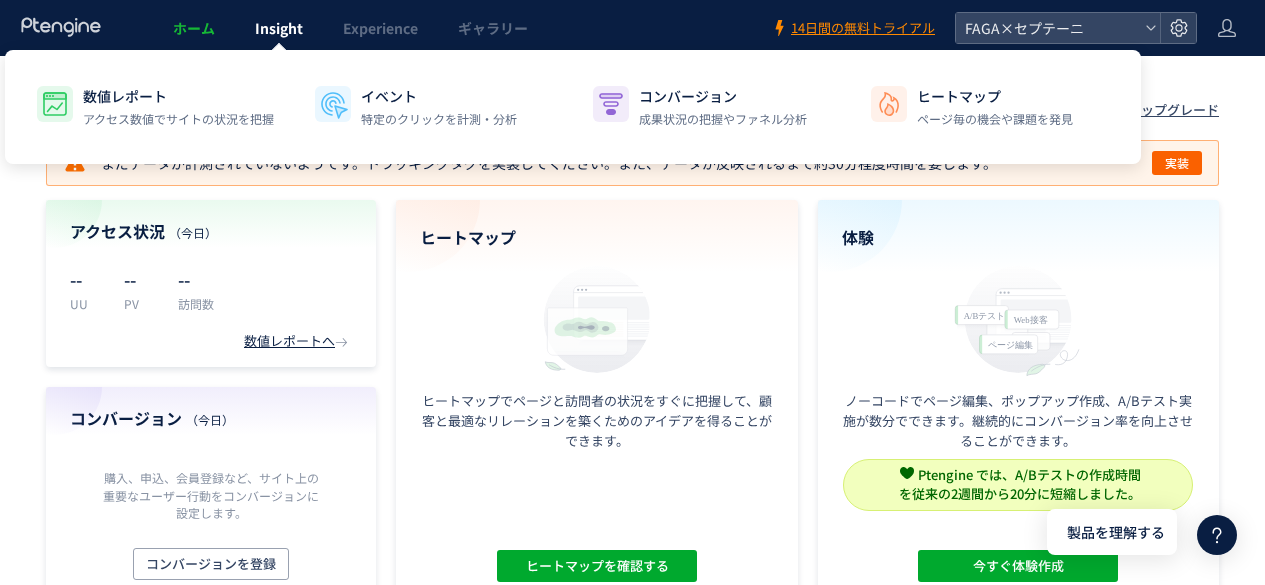 click on "Insight" 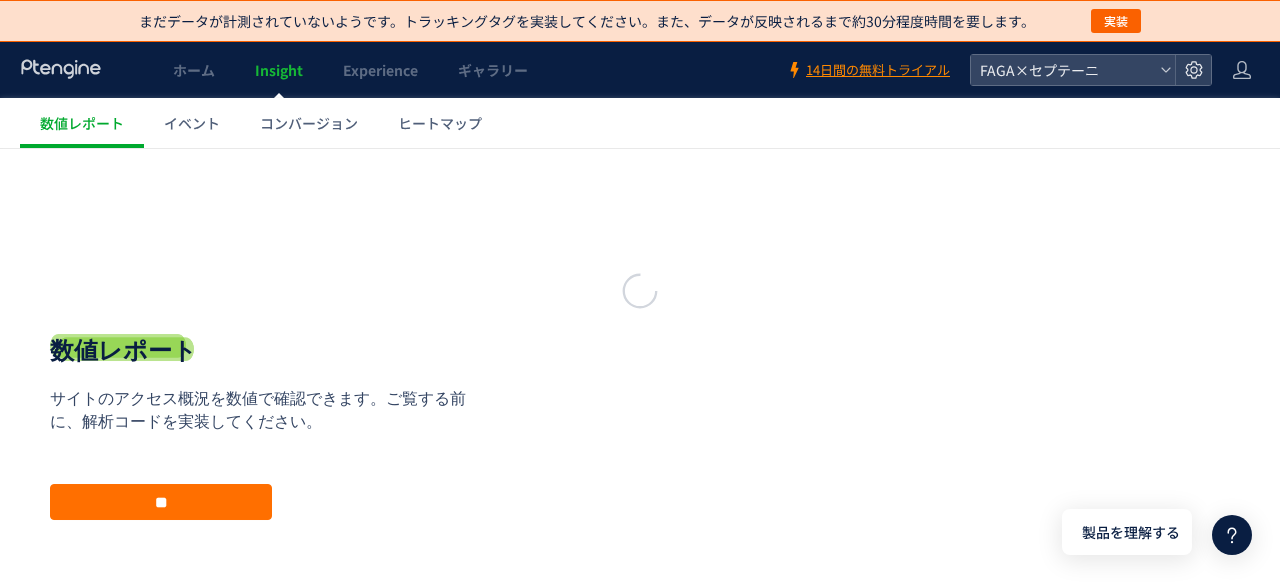 scroll, scrollTop: 0, scrollLeft: 0, axis: both 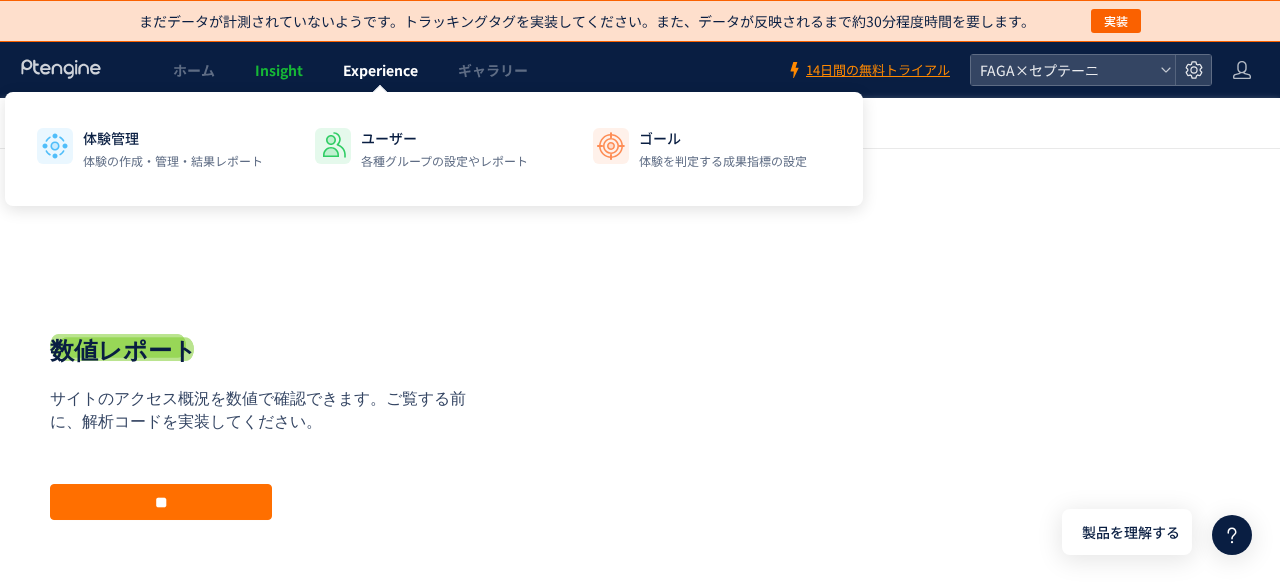 click on "Experience" at bounding box center (380, 70) 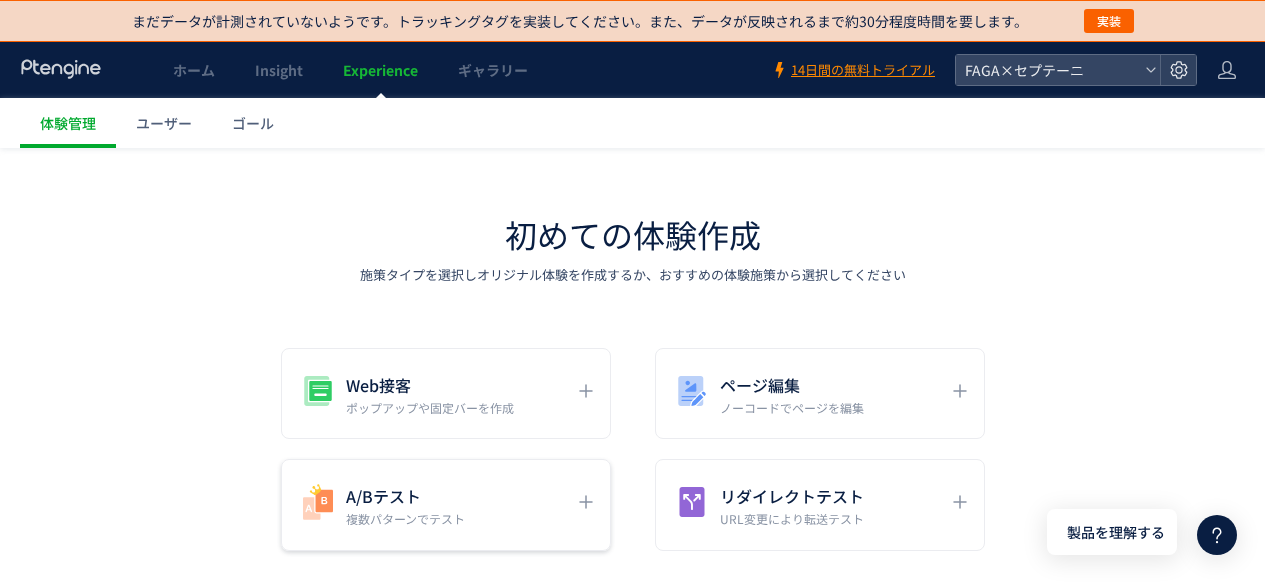 click 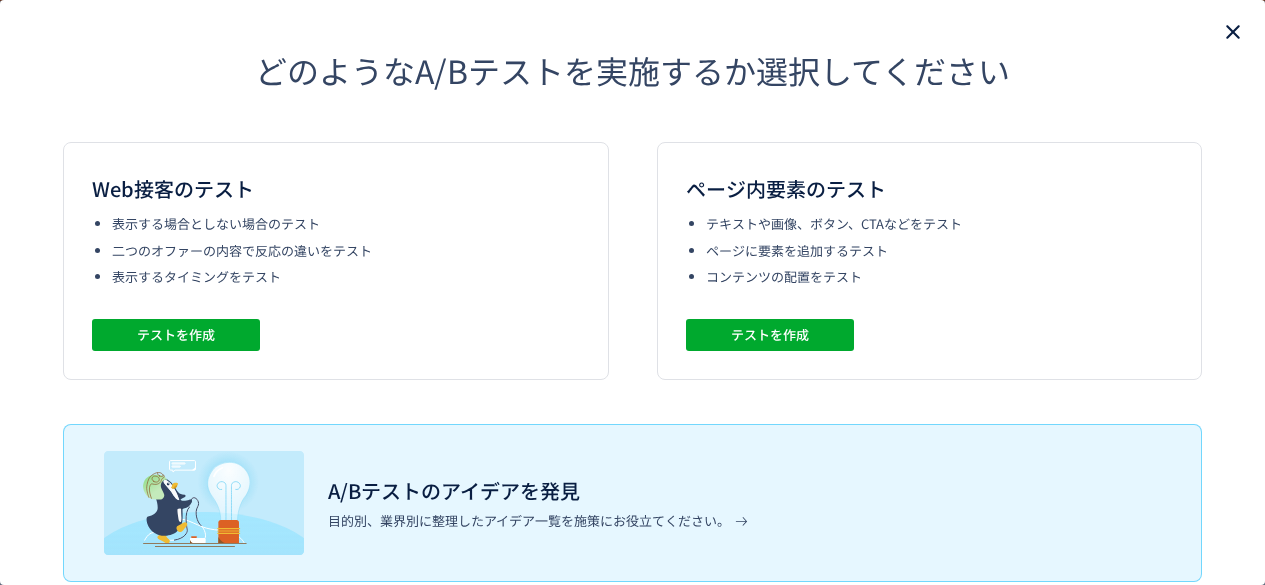 click 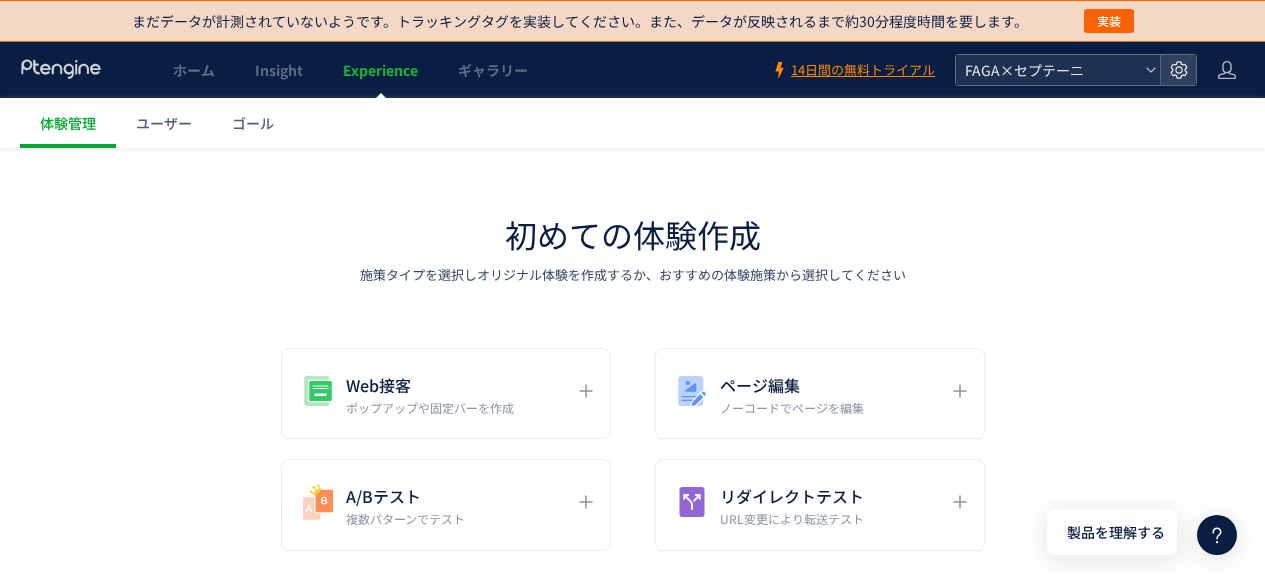 click on "FAGA×セプテーニ" at bounding box center (1048, 70) 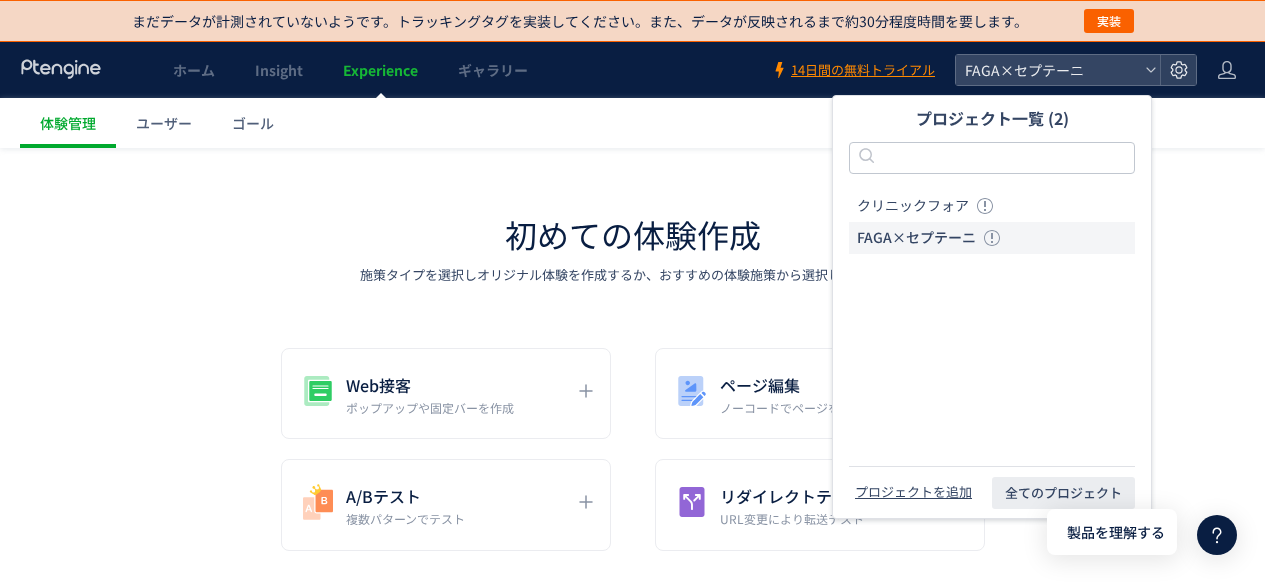 click on "FAGA×セプテーニ" 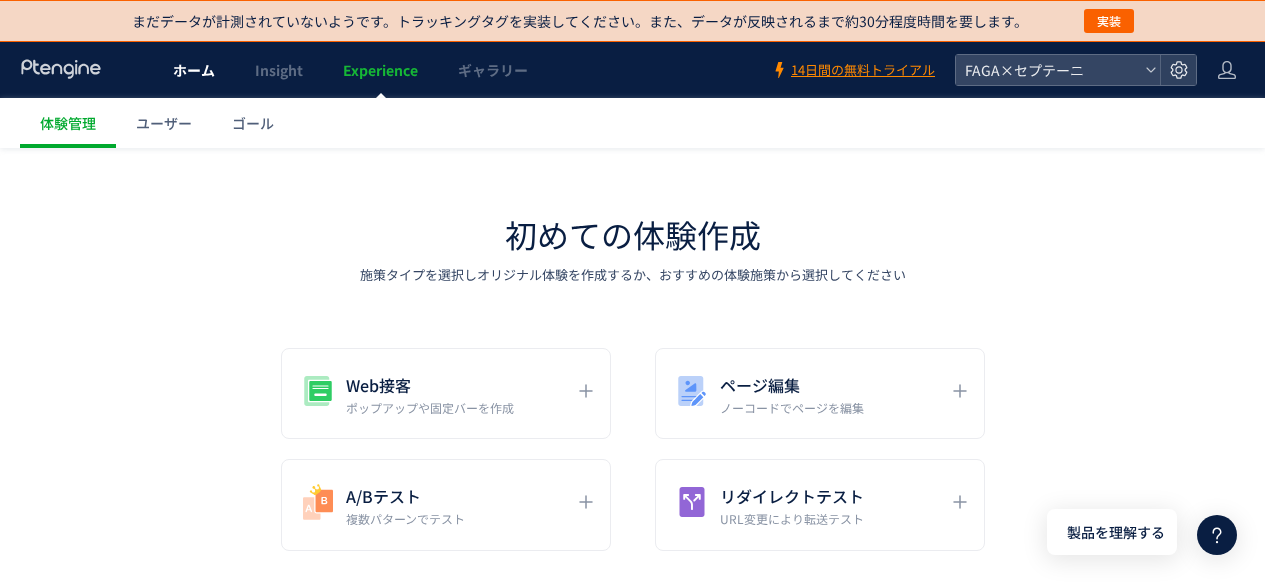 click on "ホーム" at bounding box center [194, 70] 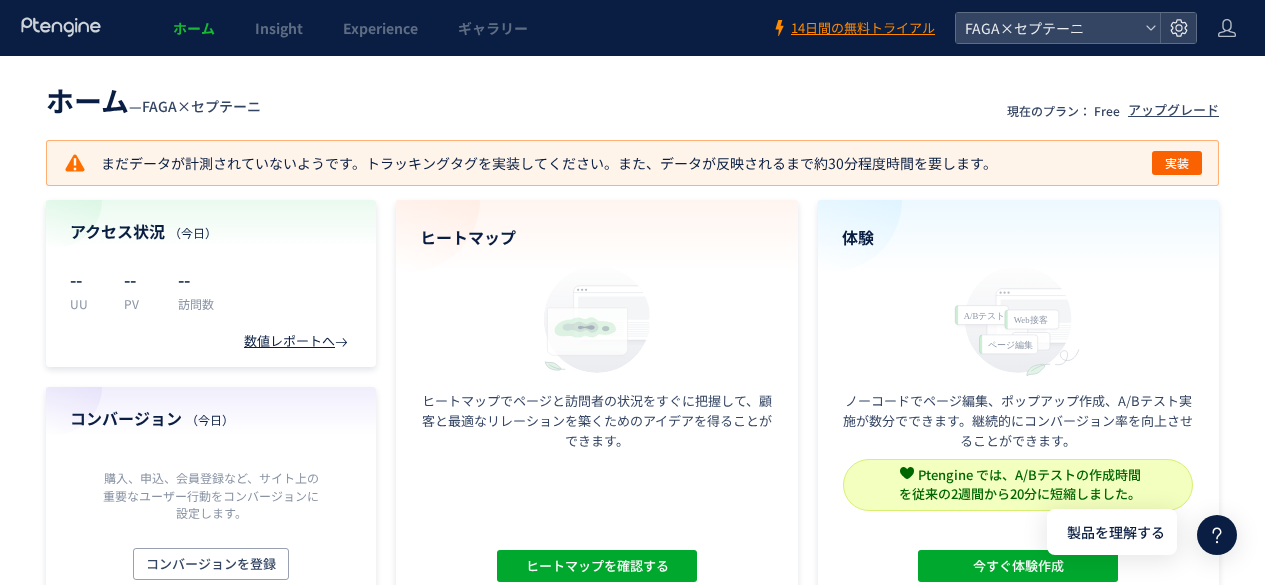 click on "数値レポートへ" at bounding box center (298, 341) 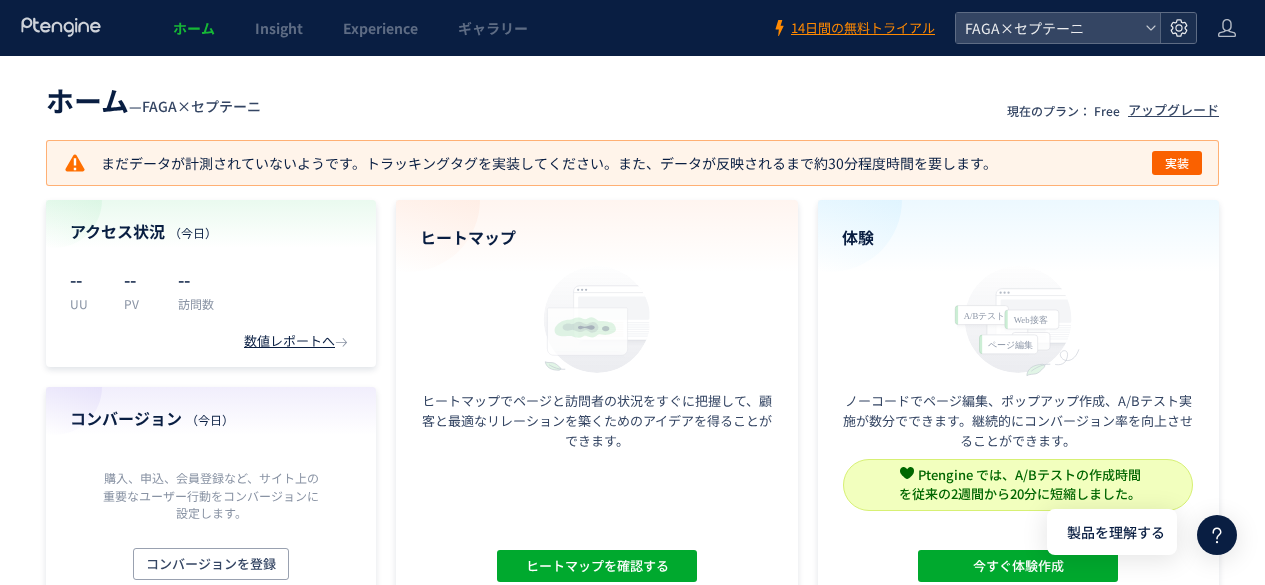 click 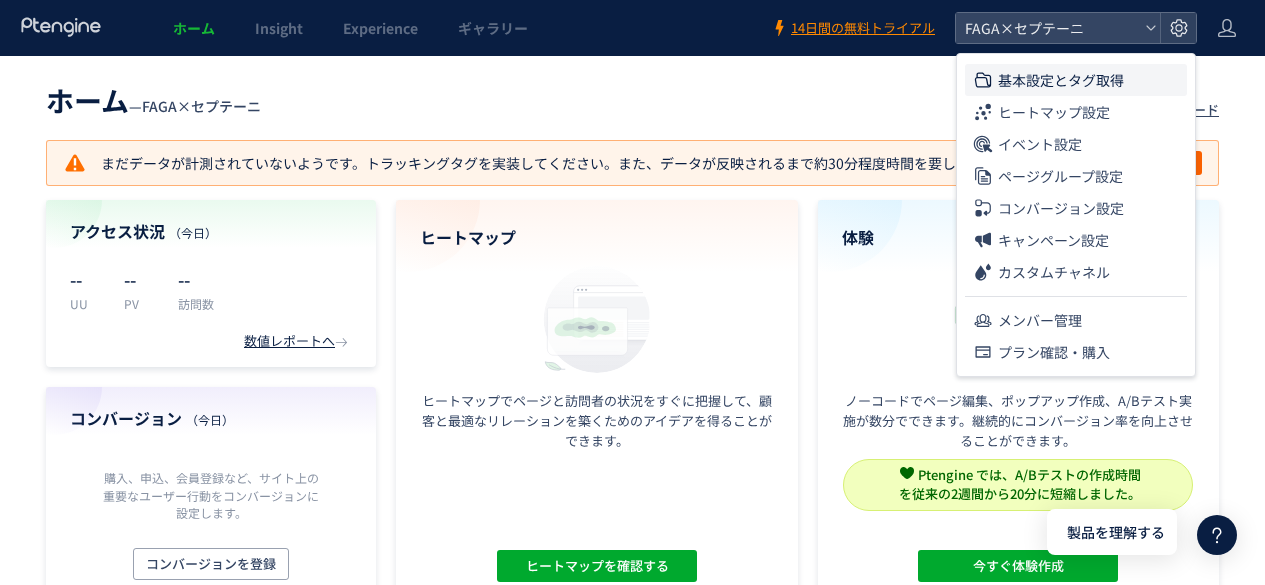 click on "基本設定とタグ取得" at bounding box center [1061, 80] 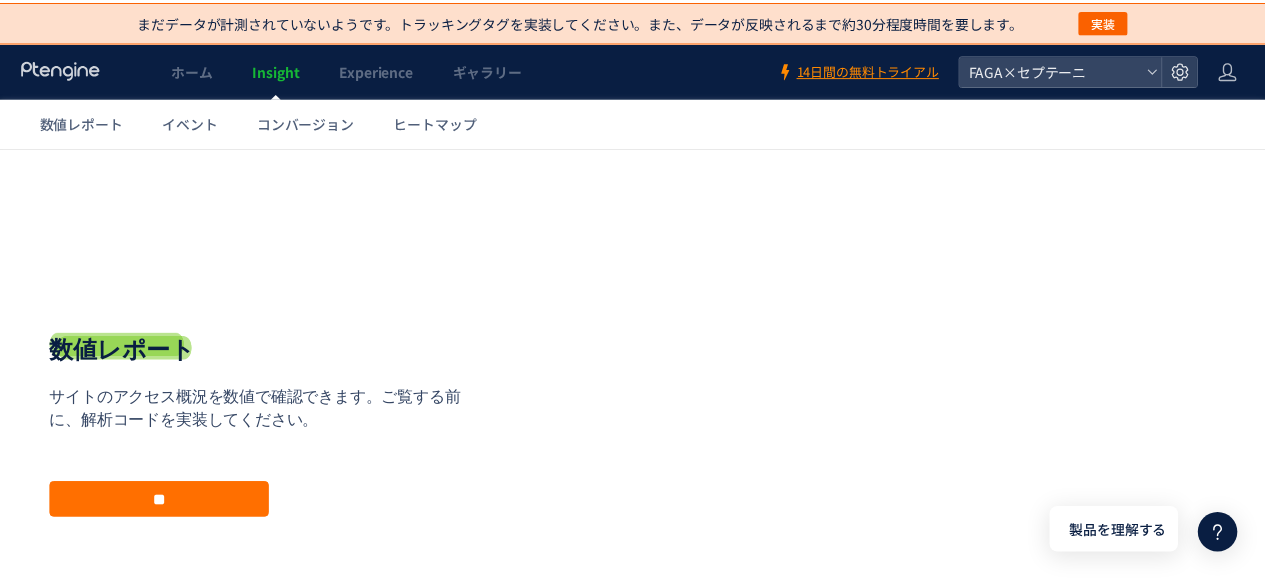scroll, scrollTop: 0, scrollLeft: 0, axis: both 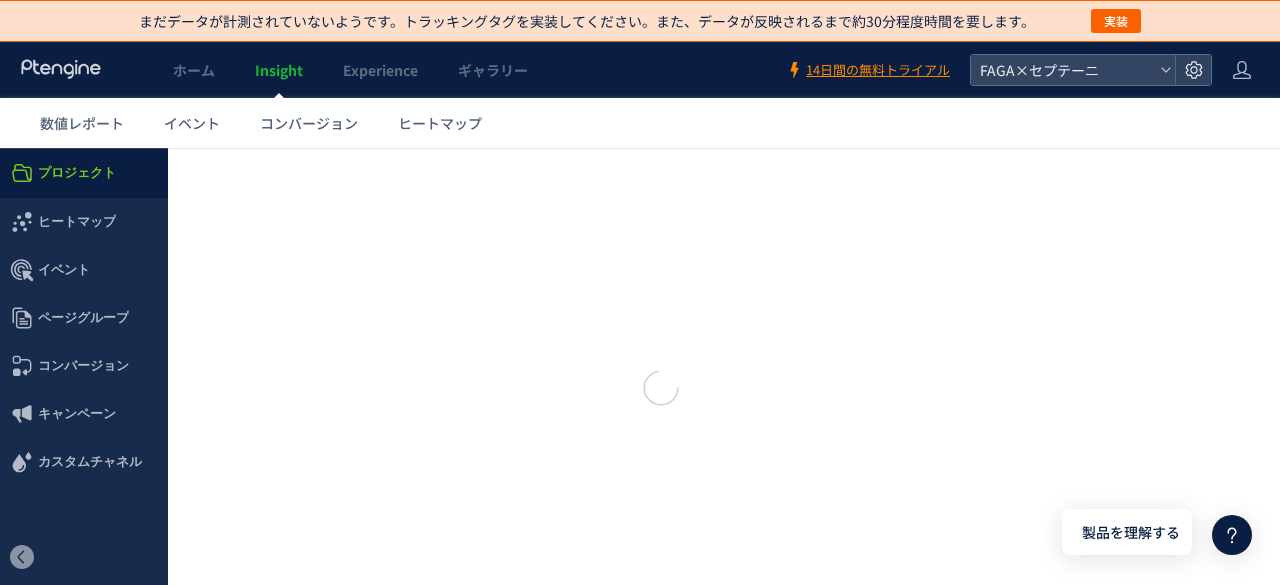 type on "**********" 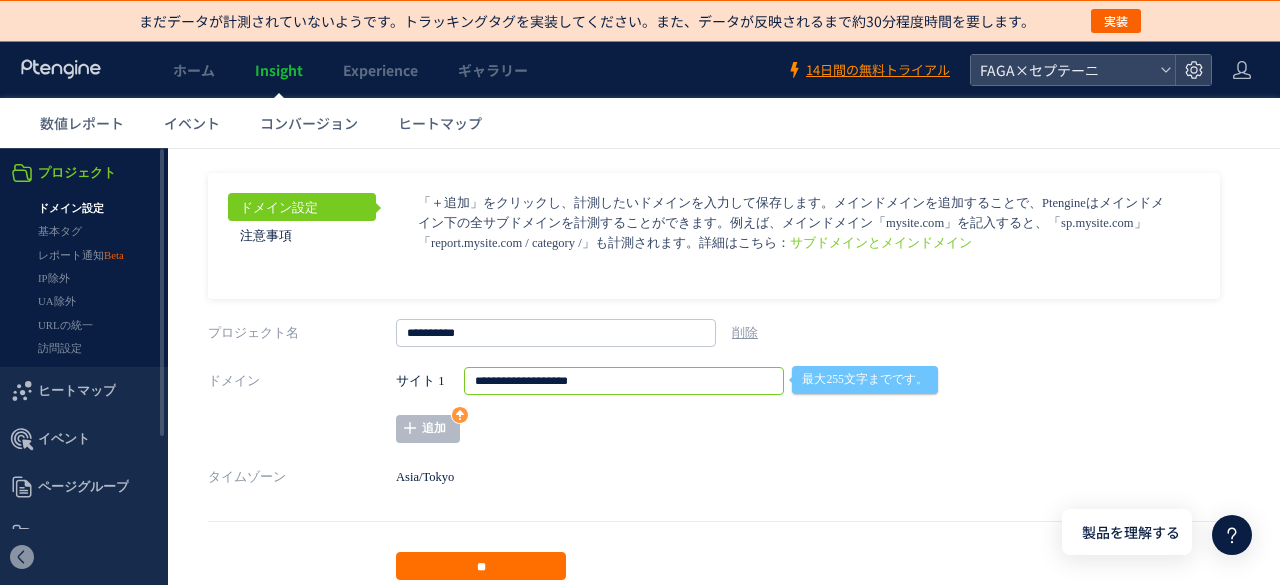 drag, startPoint x: 600, startPoint y: 391, endPoint x: 418, endPoint y: 382, distance: 182.2224 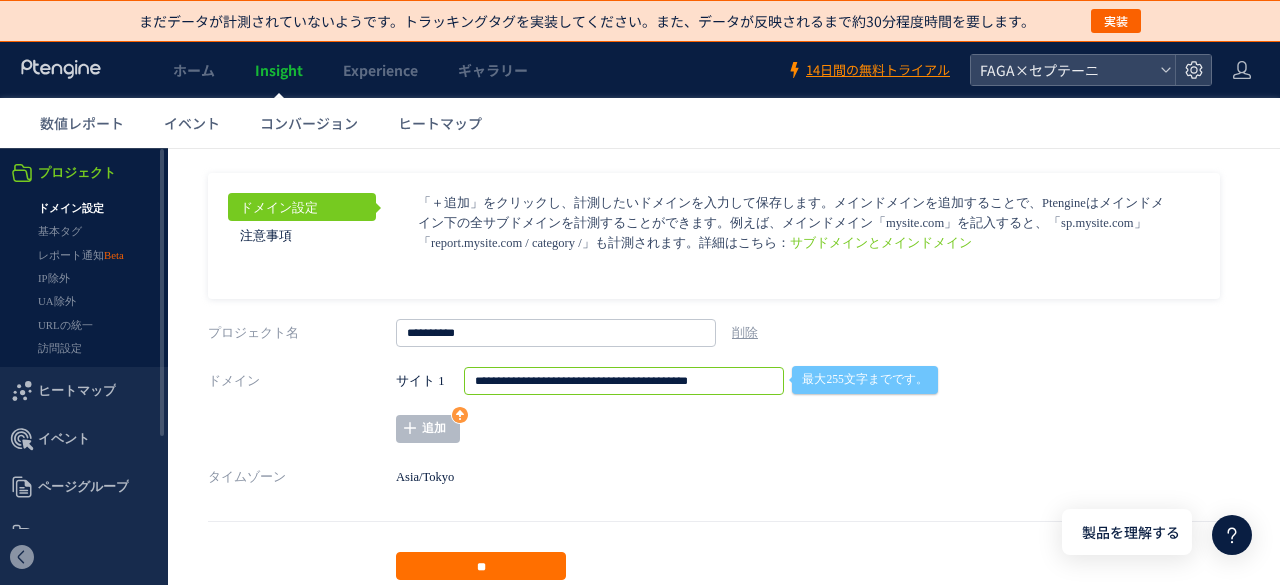 drag, startPoint x: 669, startPoint y: 389, endPoint x: 737, endPoint y: 384, distance: 68.18358 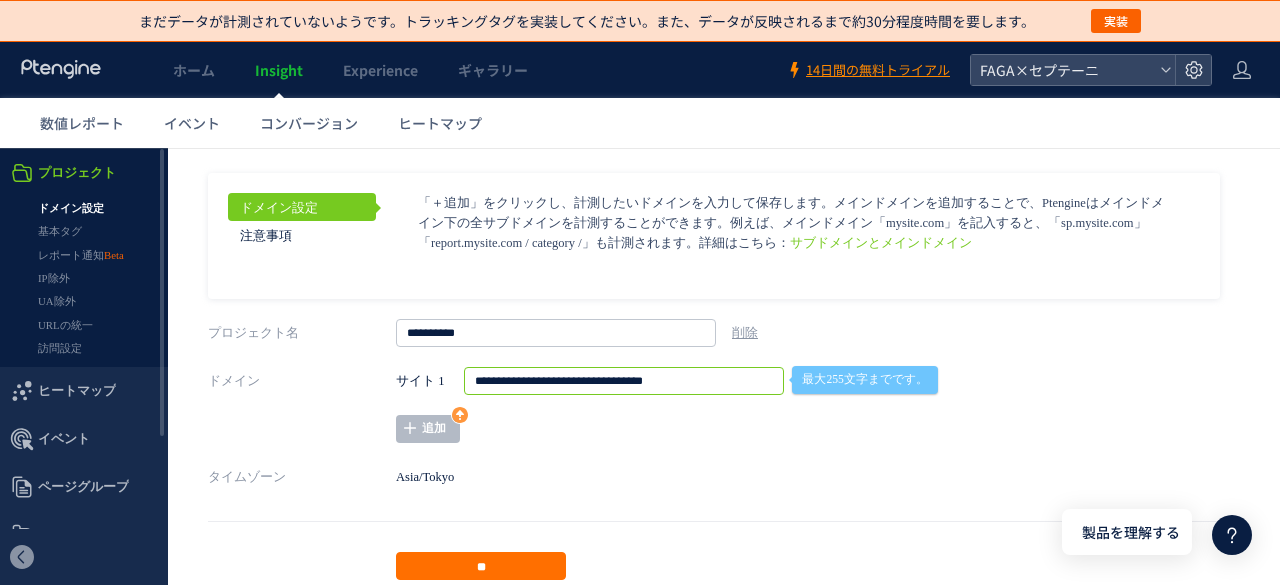 type on "**********" 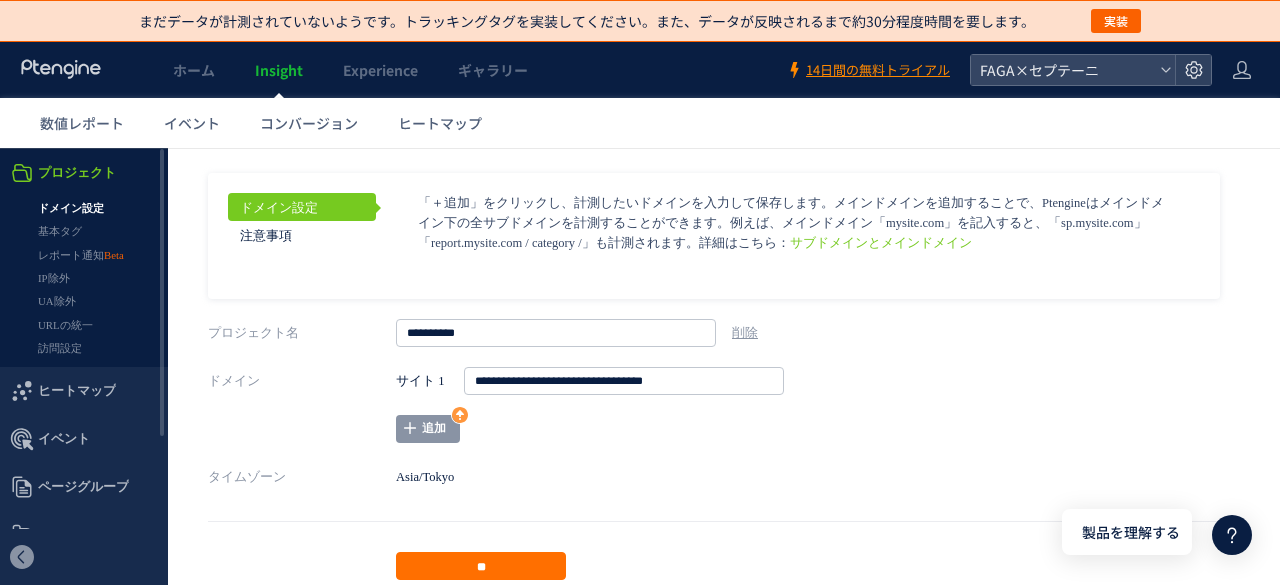 click on "追加" at bounding box center (428, 429) 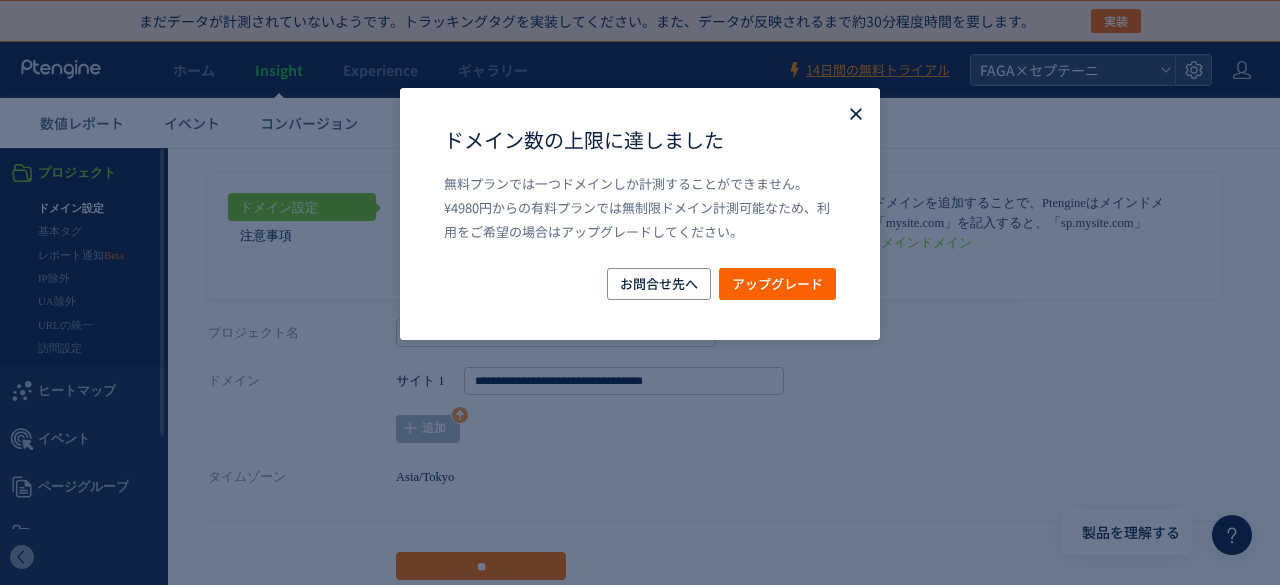 click 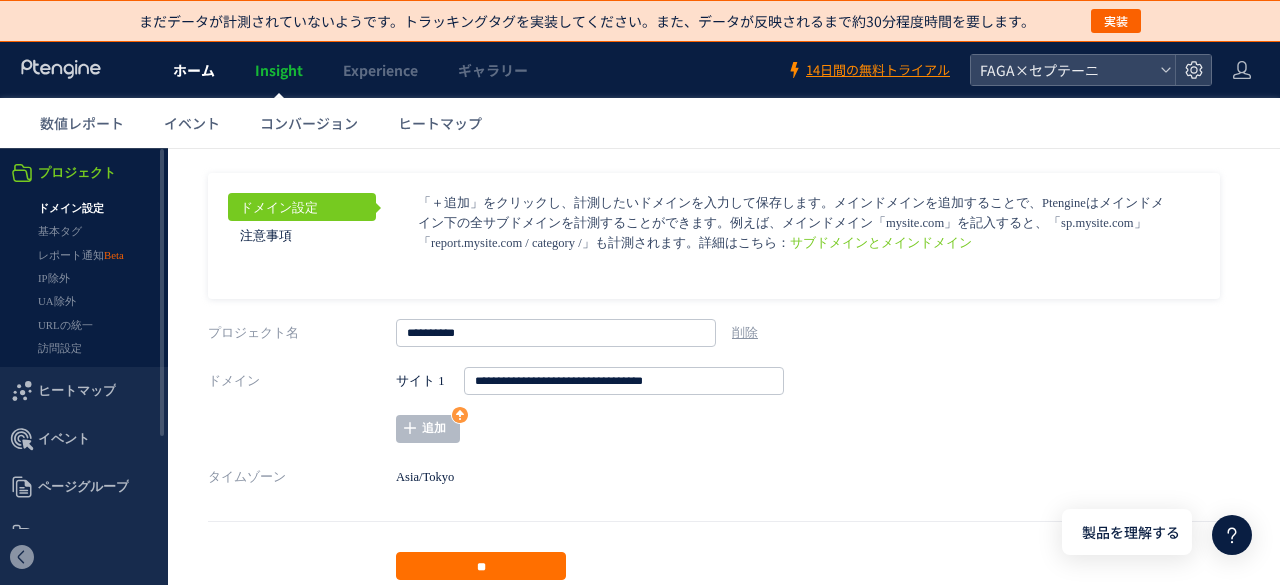 click on "ホーム" at bounding box center [194, 70] 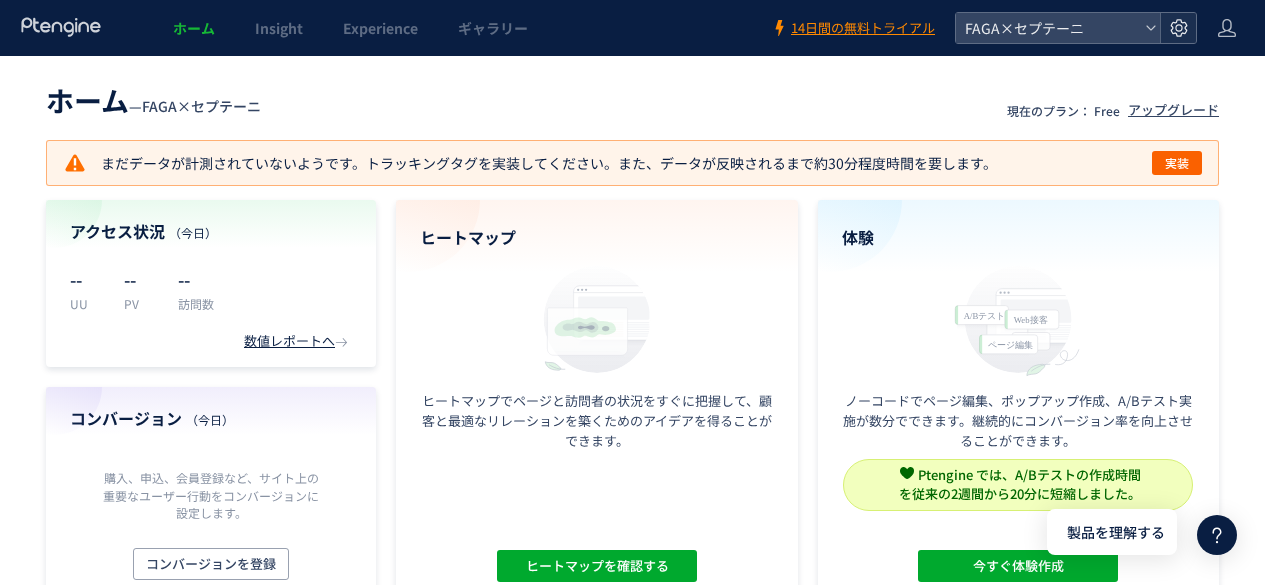 click 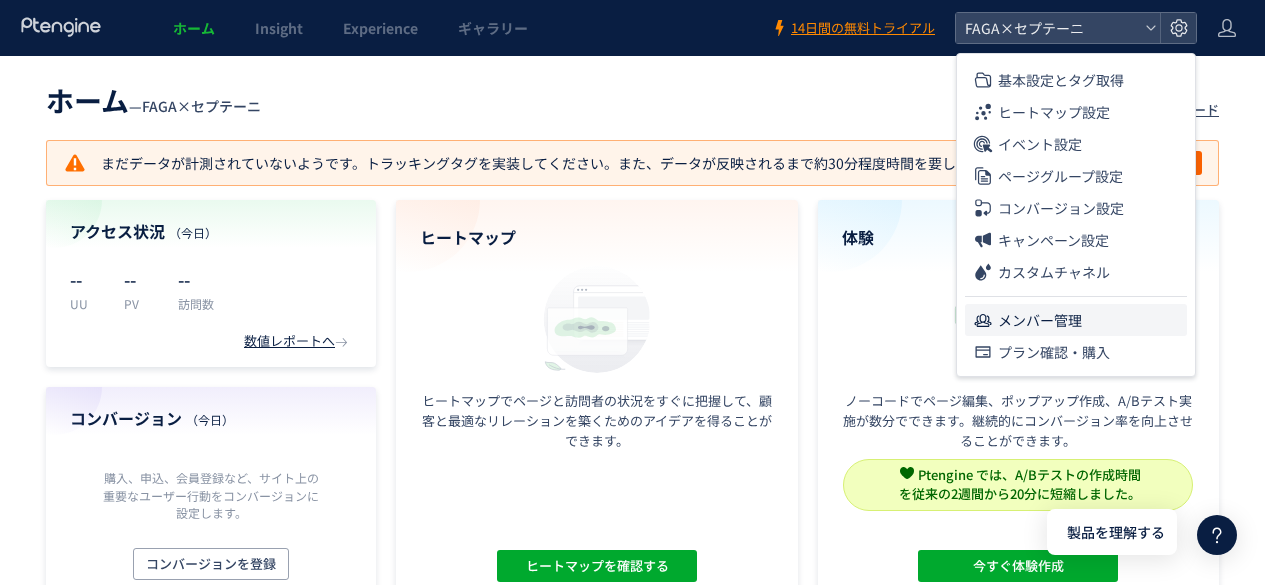 click on "メンバー管理" 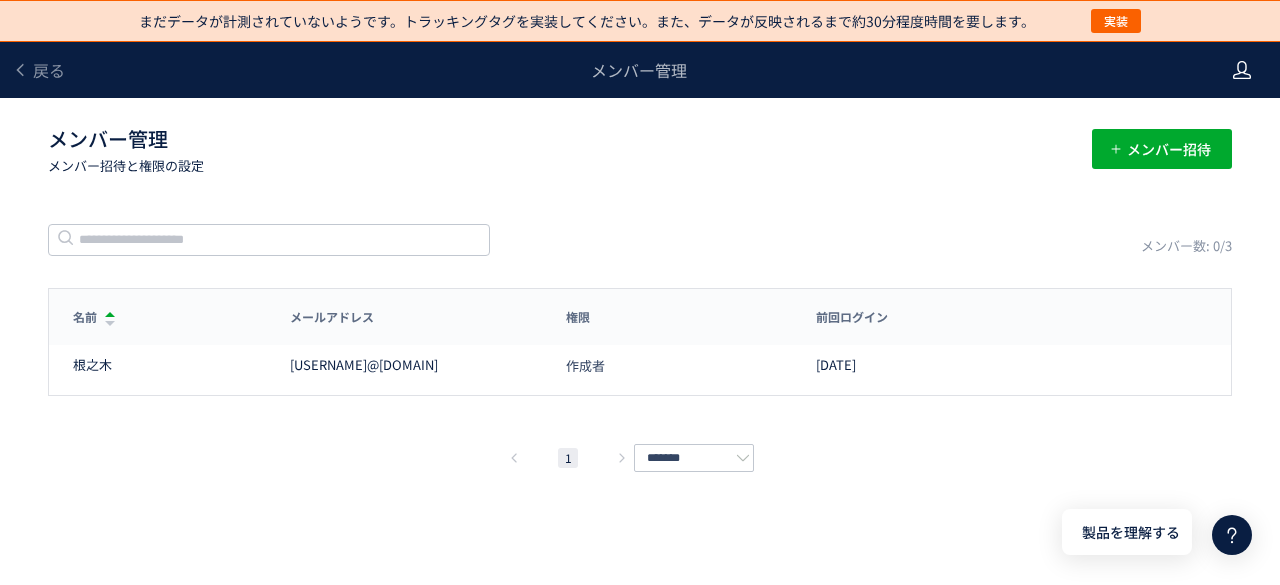 click 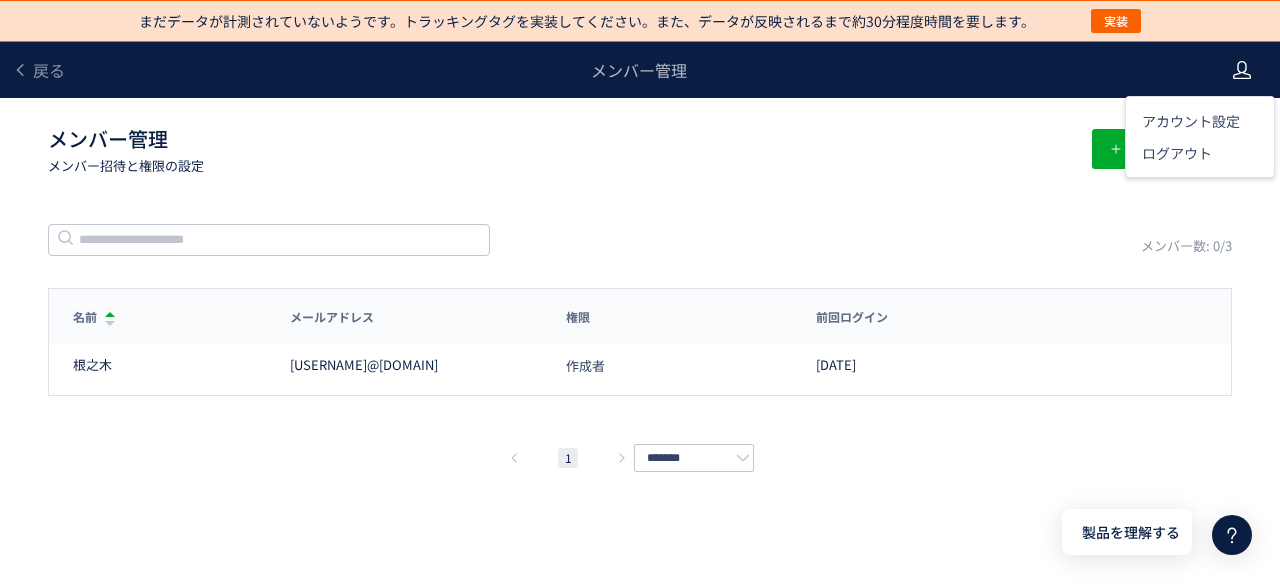 click on "メンバー管理  メンバー招待と権限の設定" 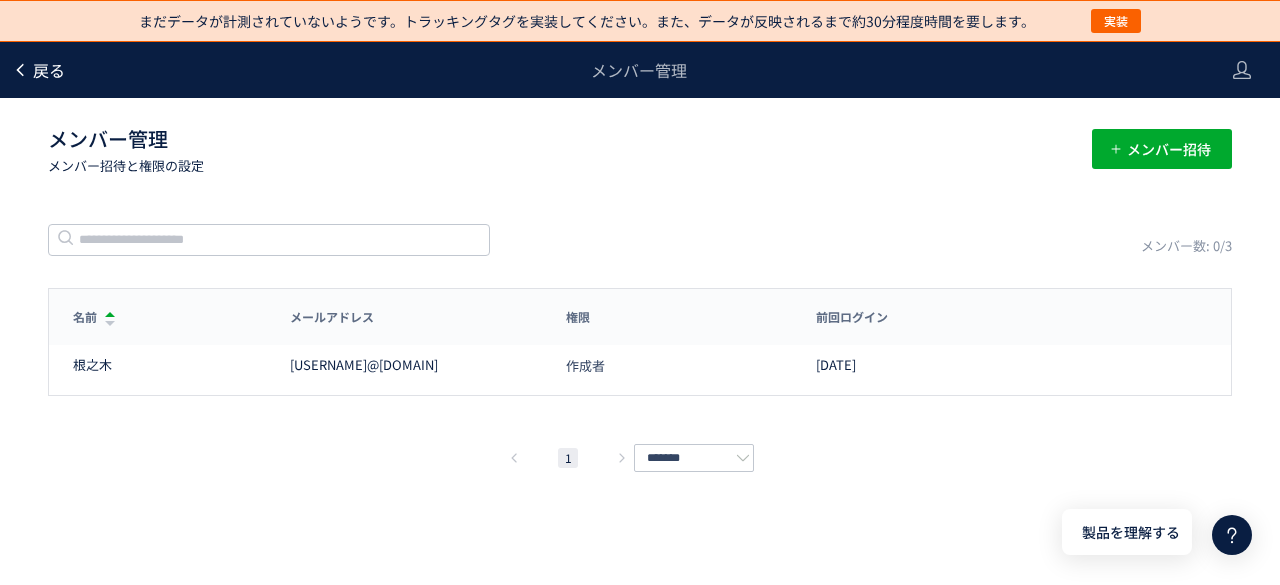 click on "戻る" 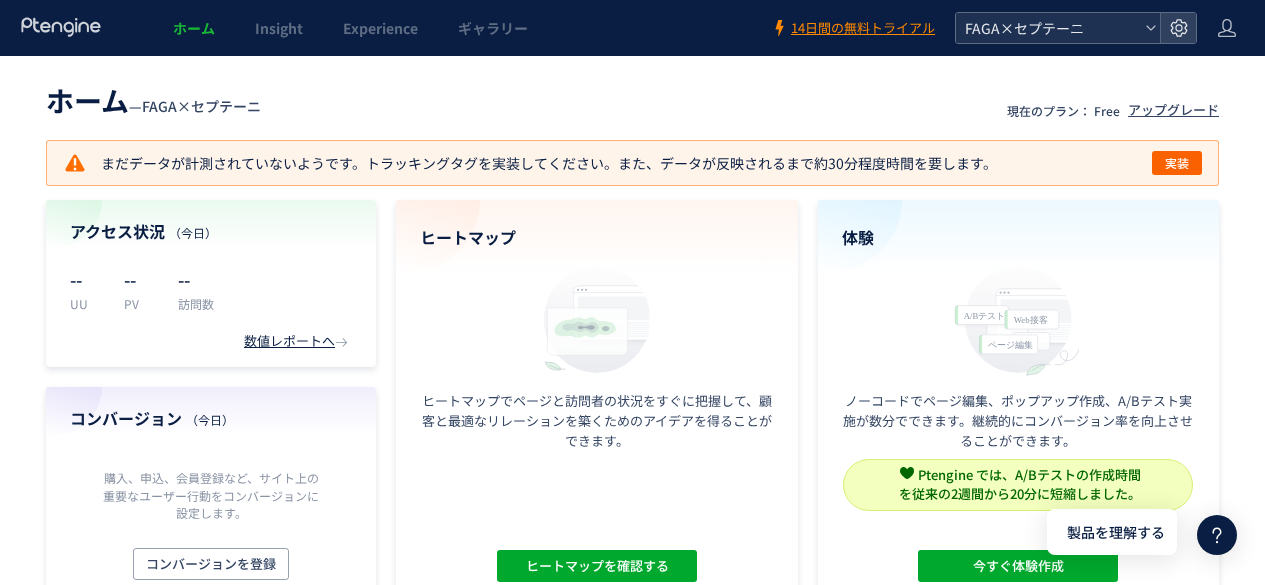 click on "FAGA×セプテーニ" at bounding box center (1048, 28) 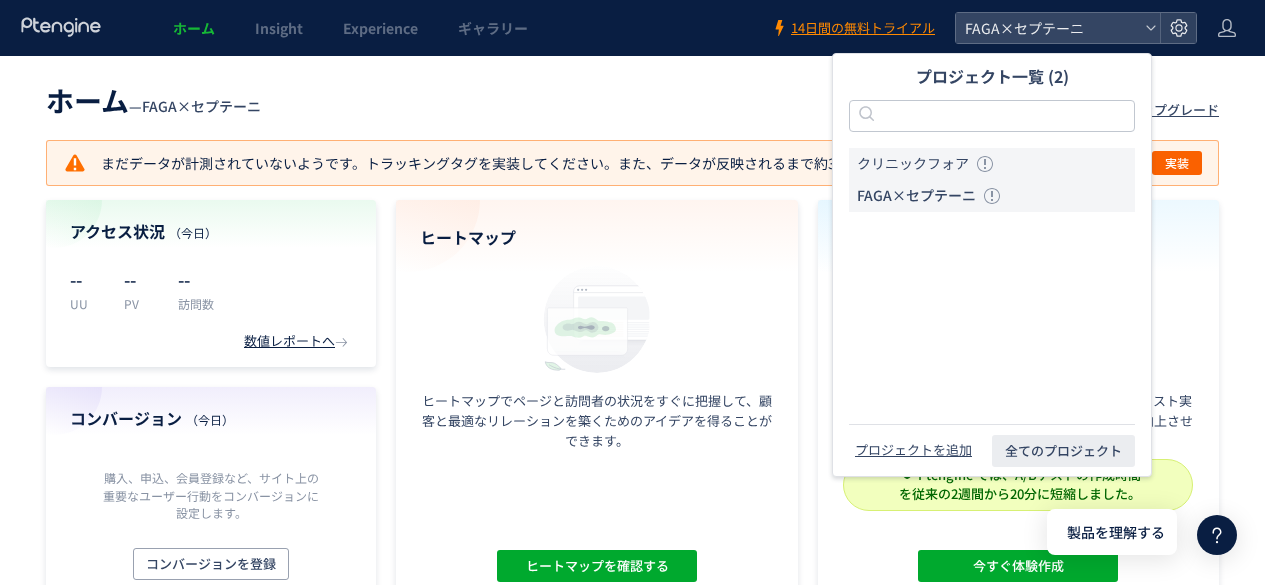 click on "クリニックフォア" at bounding box center [913, 164] 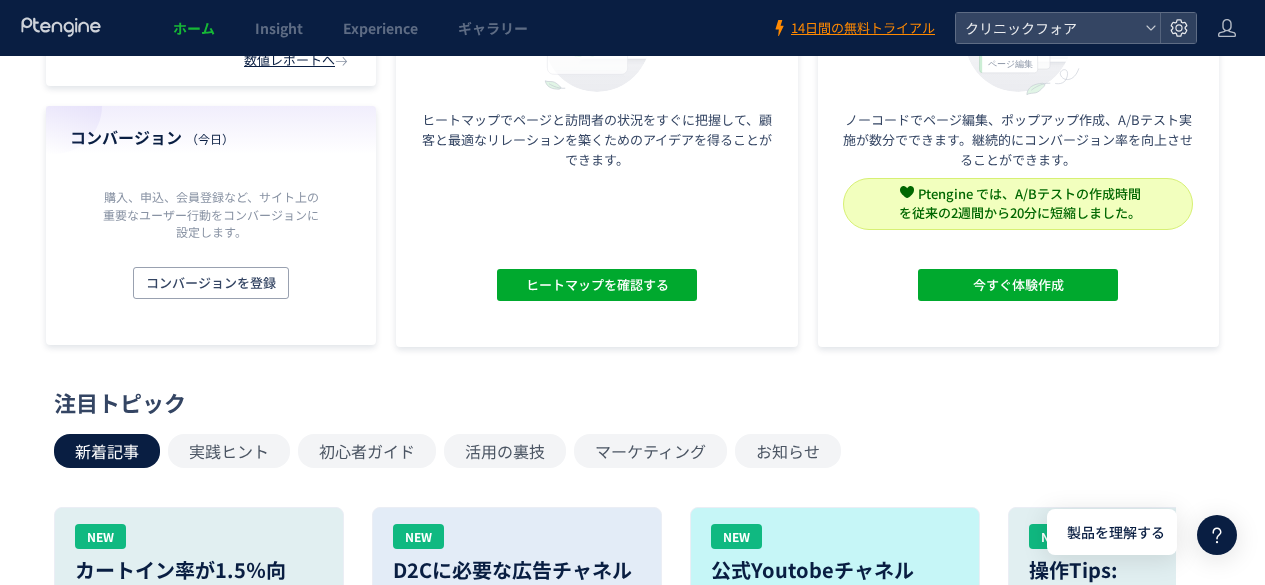 scroll, scrollTop: 0, scrollLeft: 0, axis: both 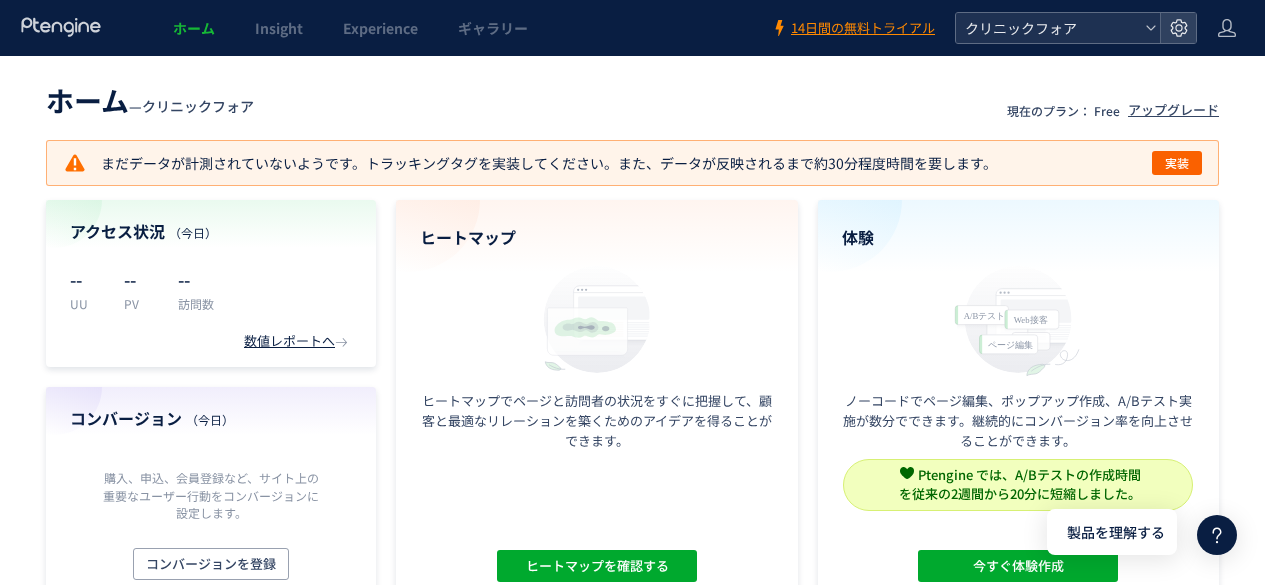 click on "クリニックフォア" at bounding box center (1048, 28) 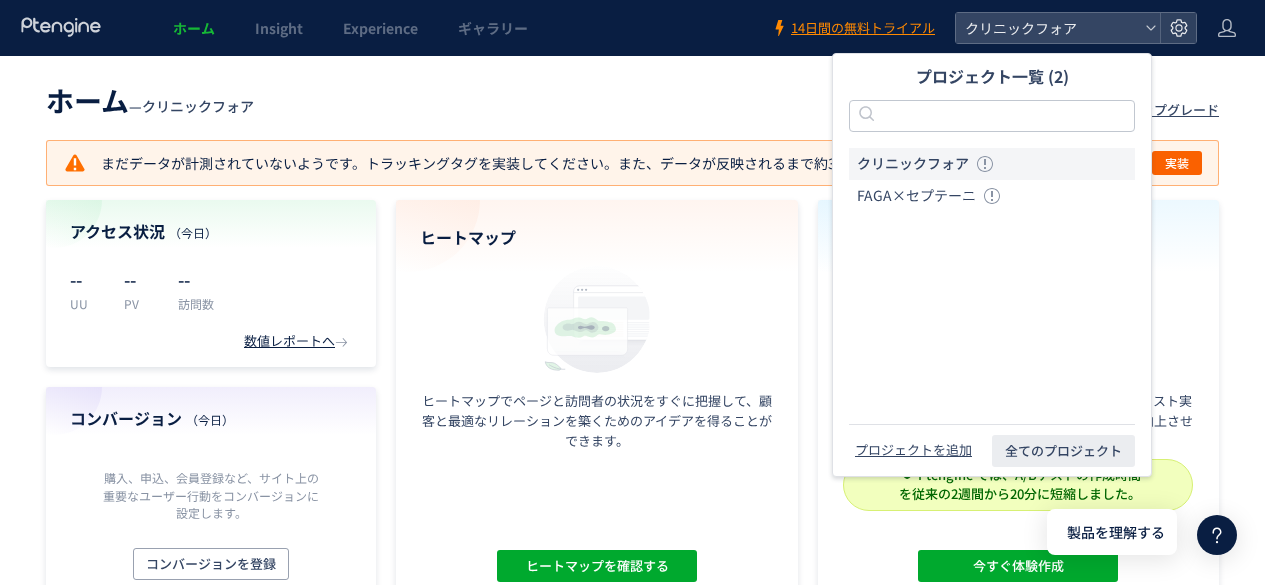 drag, startPoint x: 971, startPoint y: 167, endPoint x: 960, endPoint y: 163, distance: 11.7046995 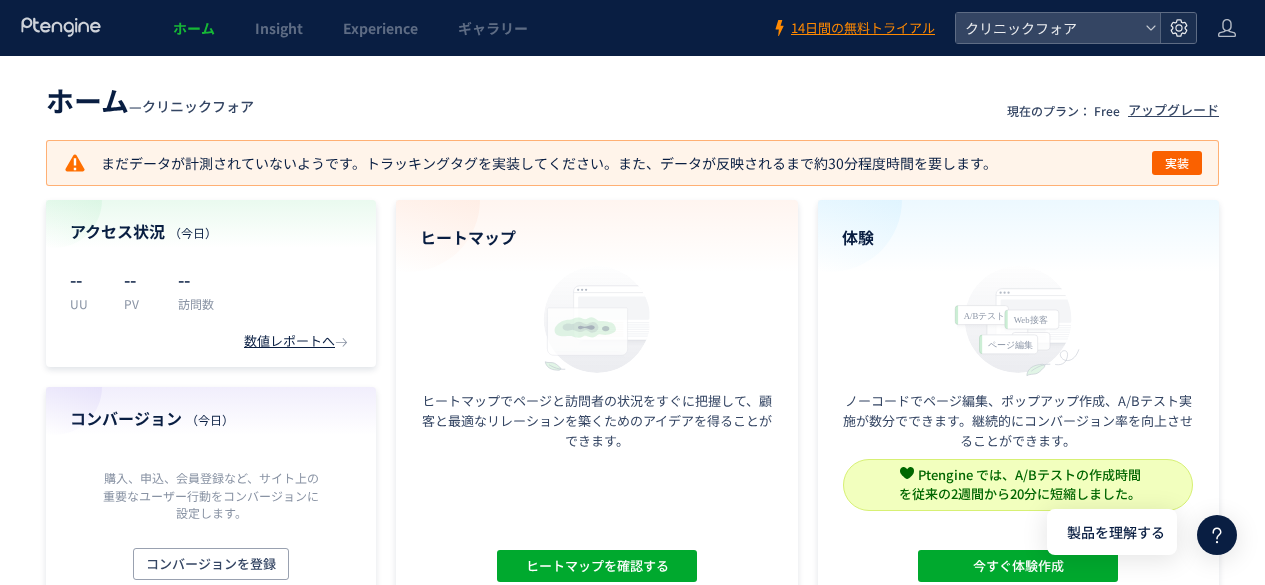 click 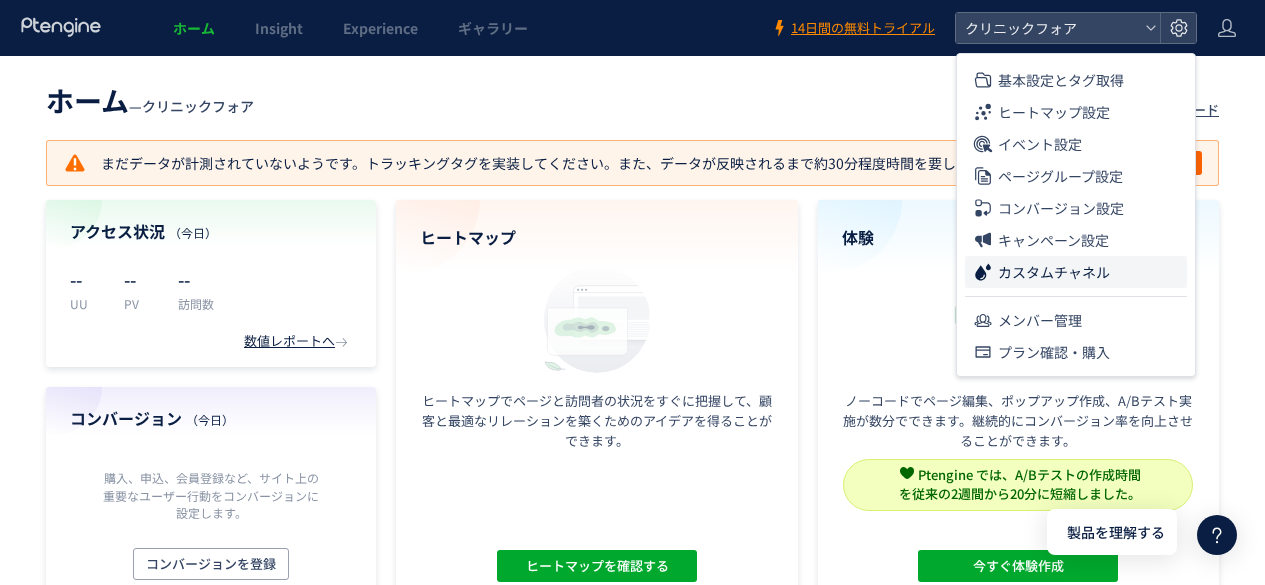 click on "カスタムチャネル" at bounding box center [1054, 272] 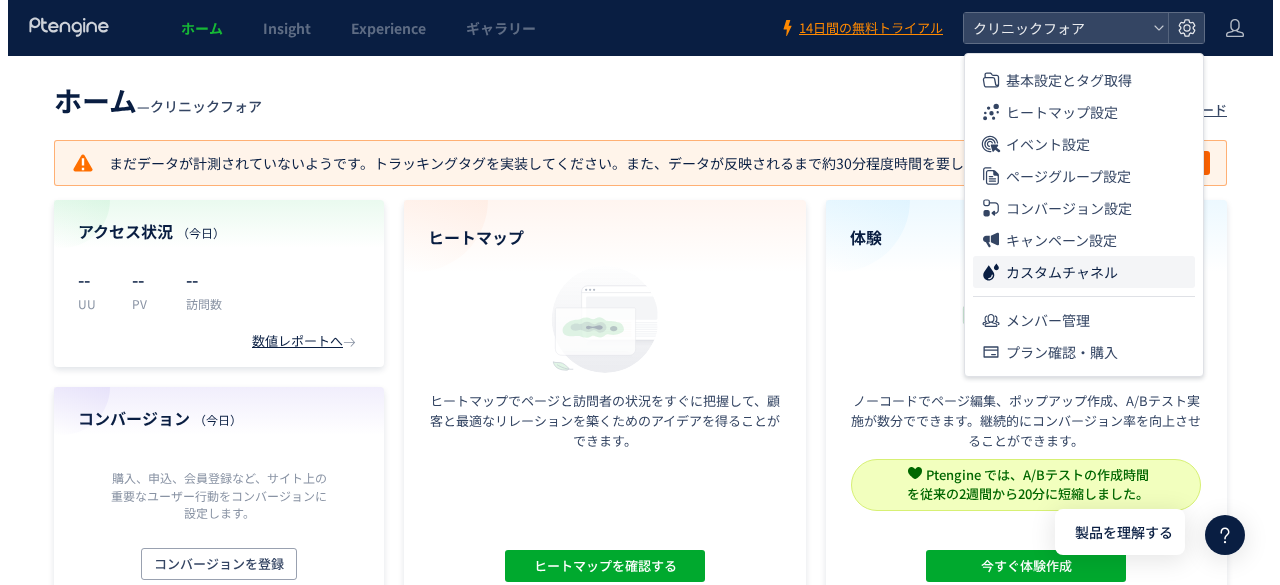 scroll, scrollTop: 0, scrollLeft: 0, axis: both 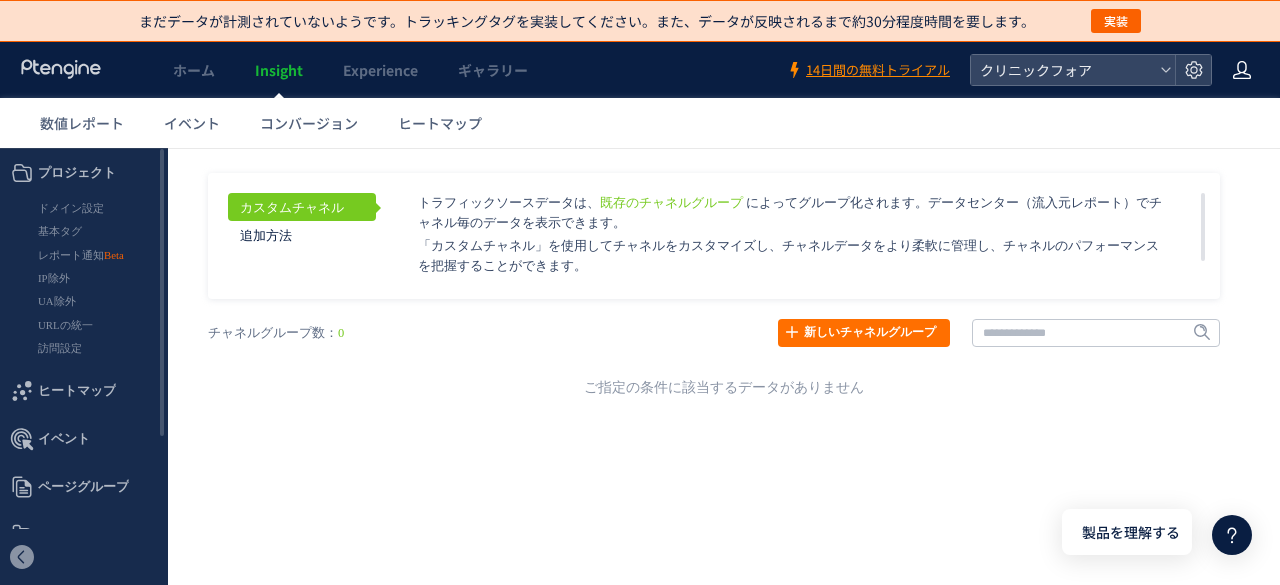 click 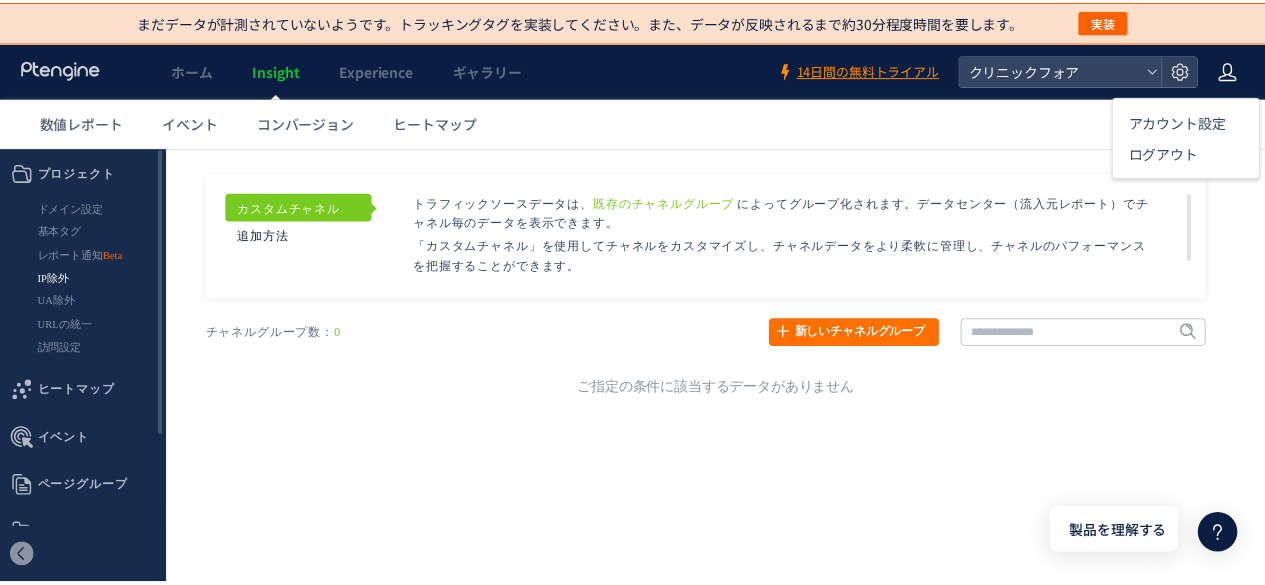 scroll, scrollTop: 125, scrollLeft: 0, axis: vertical 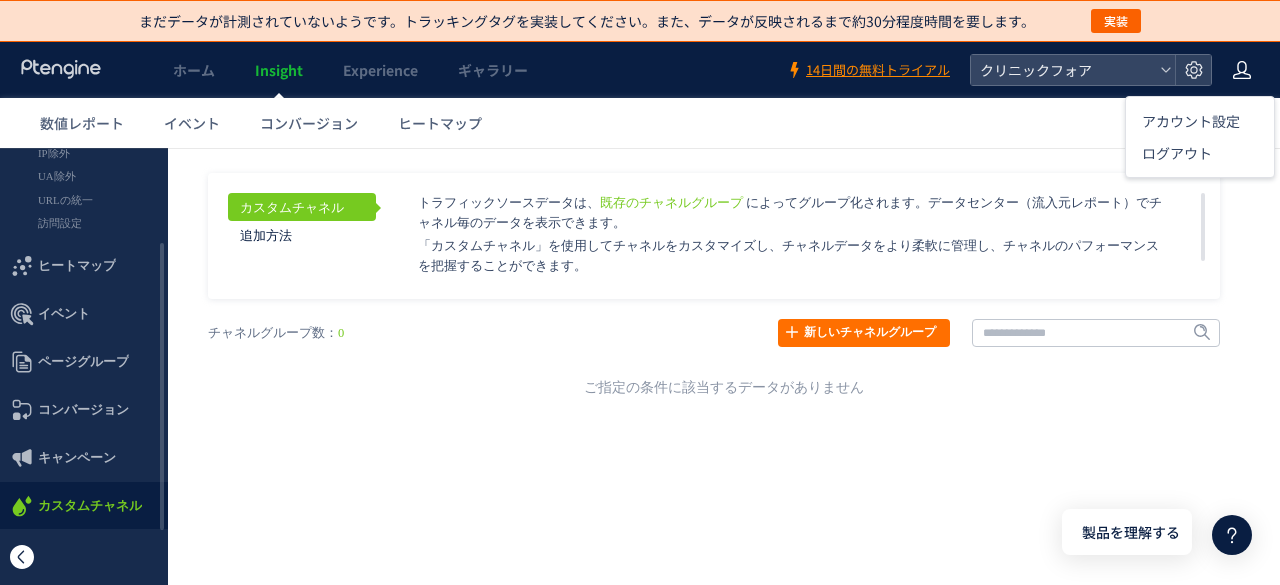 click at bounding box center [22, 557] 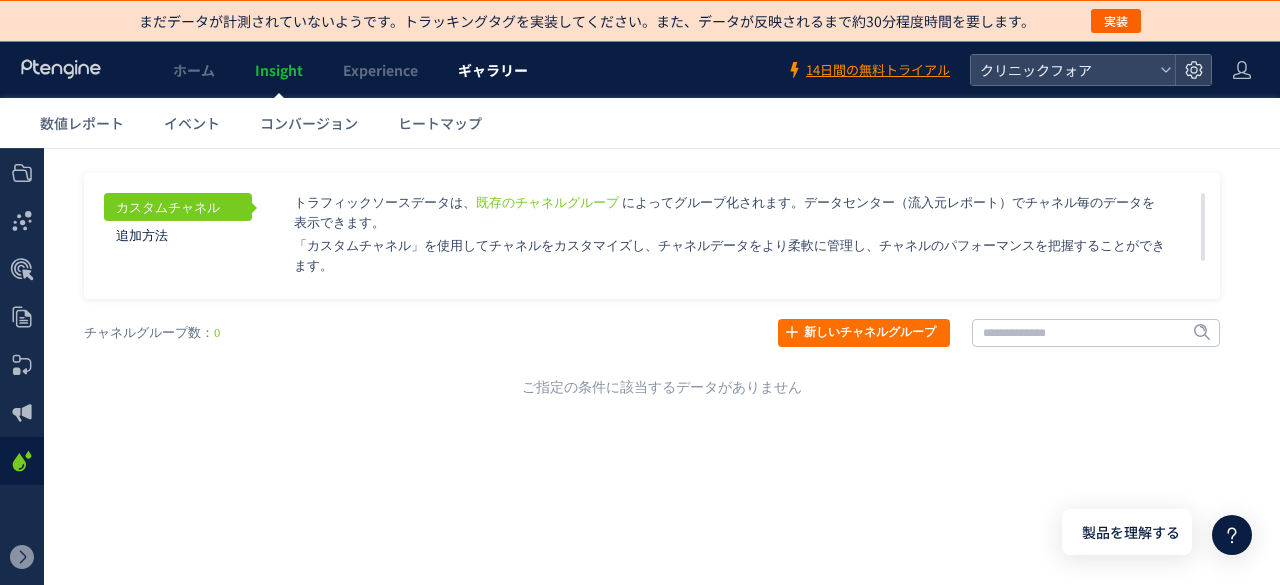 click on "ギャラリー" at bounding box center [493, 70] 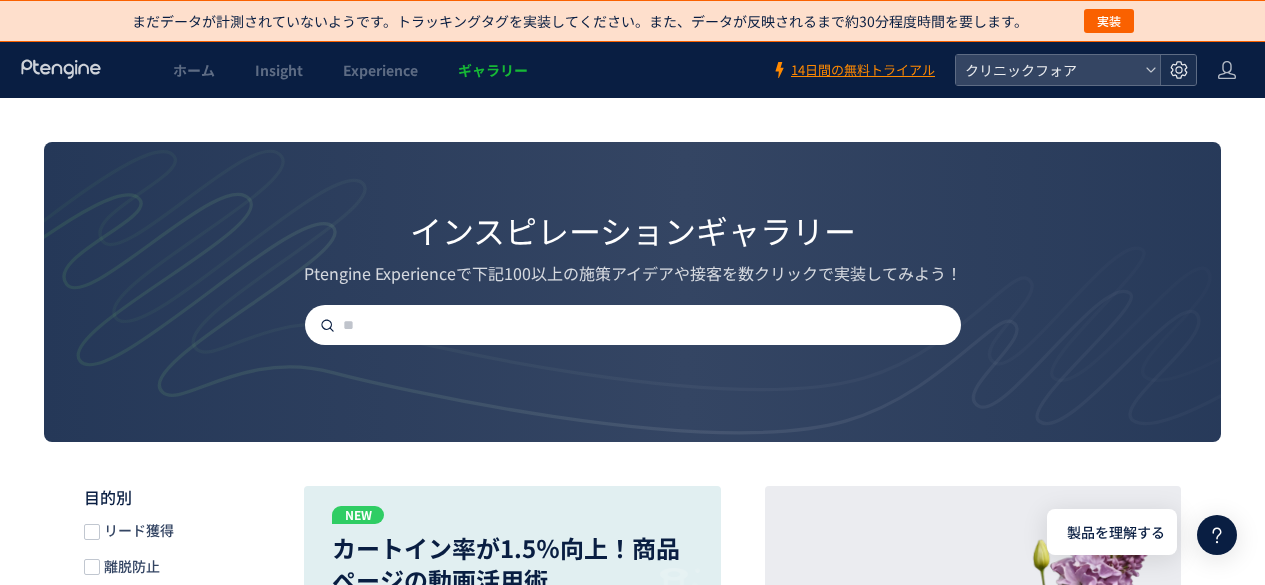 click 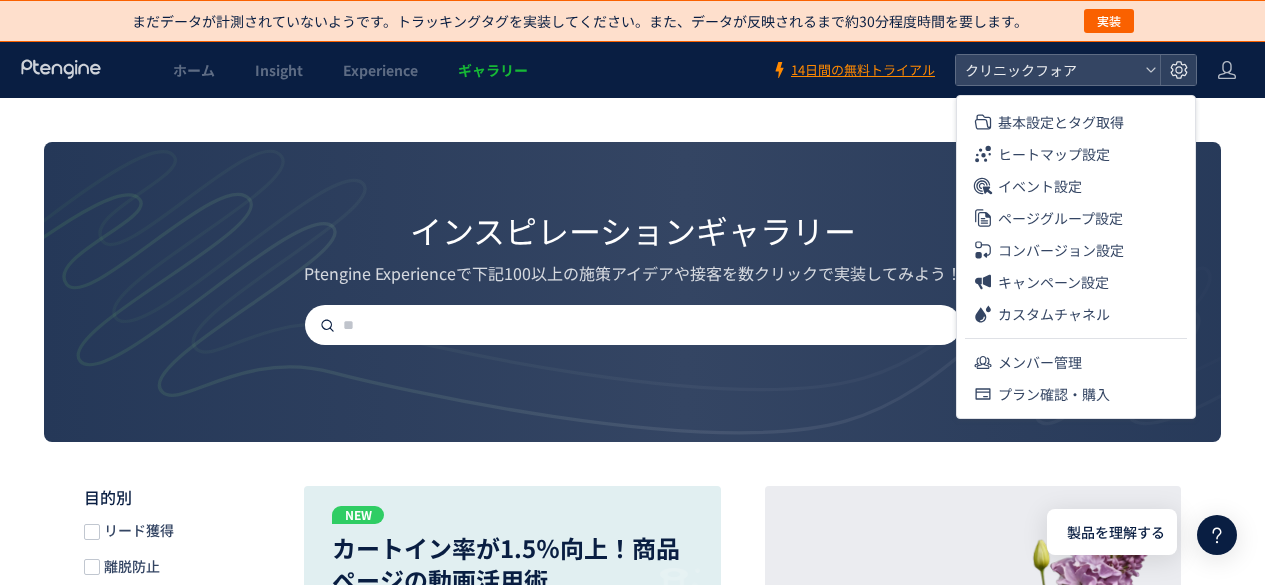click on "インスピレーションギャラリー 管理画面へ インスピレーションギャラリー Ptengine Experienceで下記100以上の施策アイデアや接客を数クリックで実装してみよう！ 目的別 リード獲得 離脱防止 プロモーション レコメンド アンケートやレビュー お知らせやガイド サイト利用促進 業界別 Eコマース BtoBサービス リアル店舗 その他 タイプ別 ページ編集 Web接客 A/Bテスト 追加して欲しいコンテンツはありますか？   こちらのフォームより、フィードバックにご協力ください。 NEW カートイン率が1.5％向上！商品ページの動画活用術 詳細を見る  詳細  作成 【初回限定】上品花柄のポップアップ" 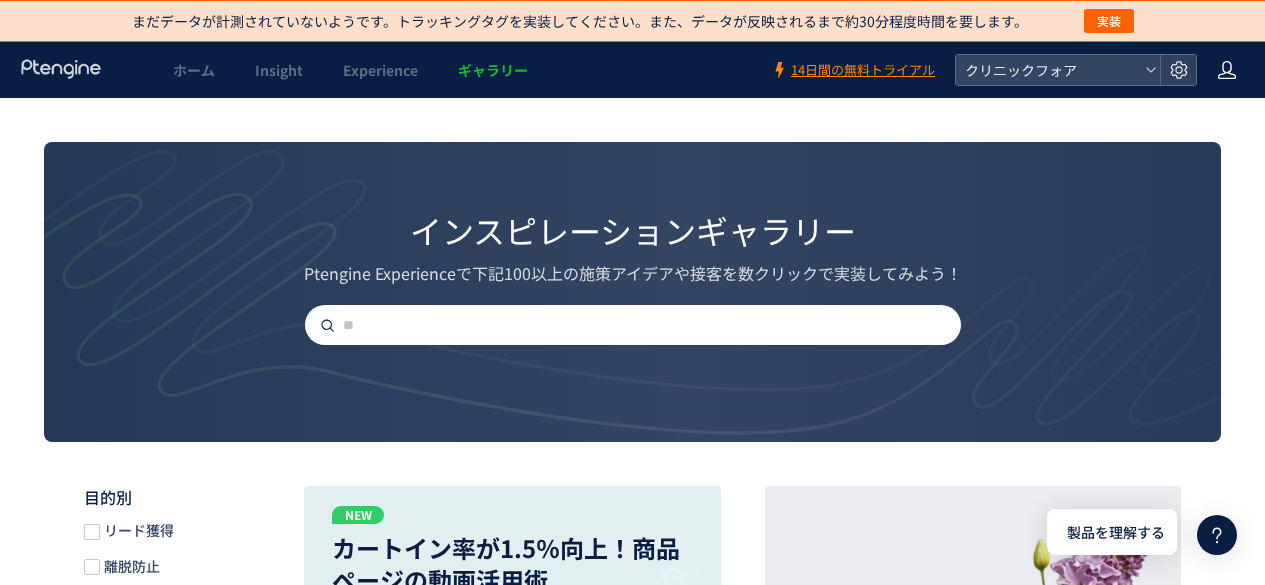 click 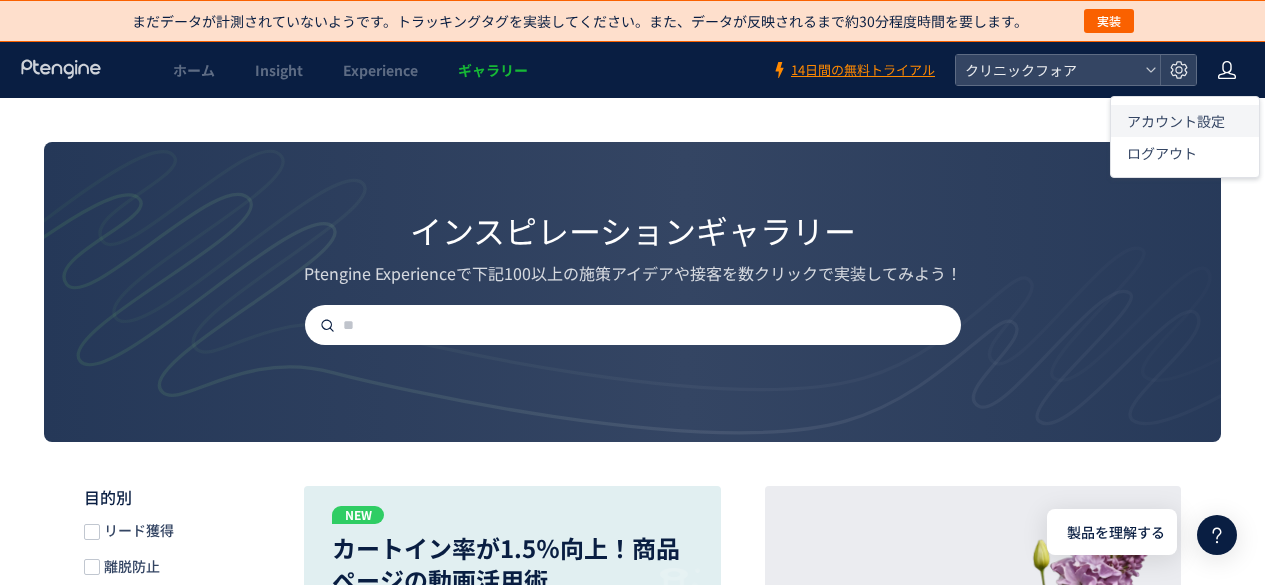click on "アカウント設定" at bounding box center [1176, 121] 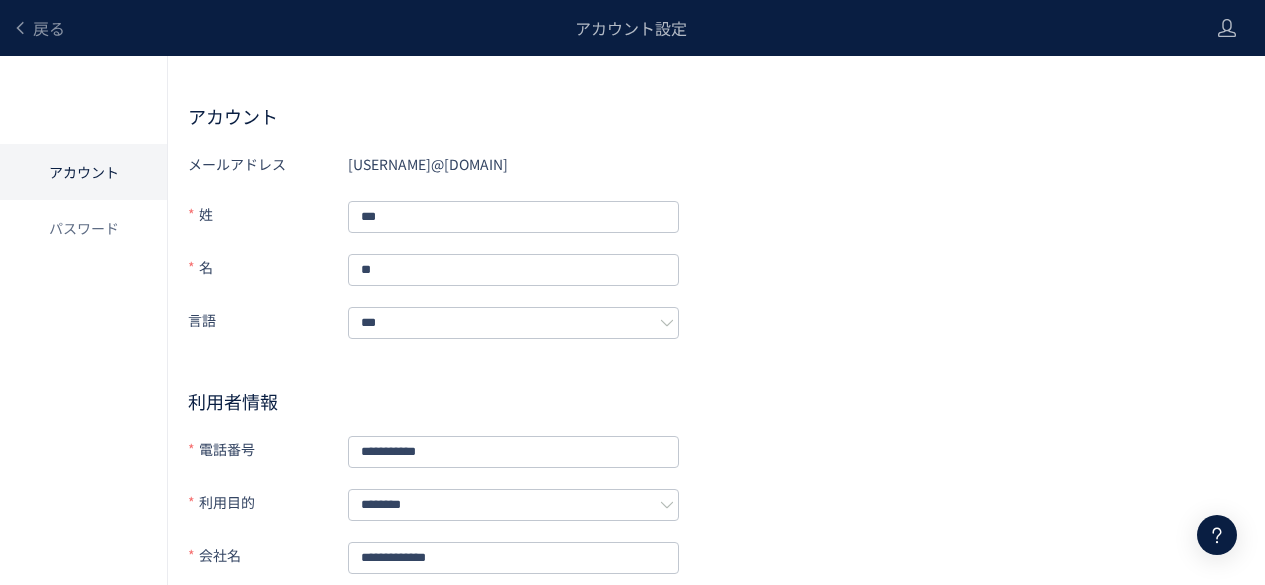scroll, scrollTop: 214, scrollLeft: 0, axis: vertical 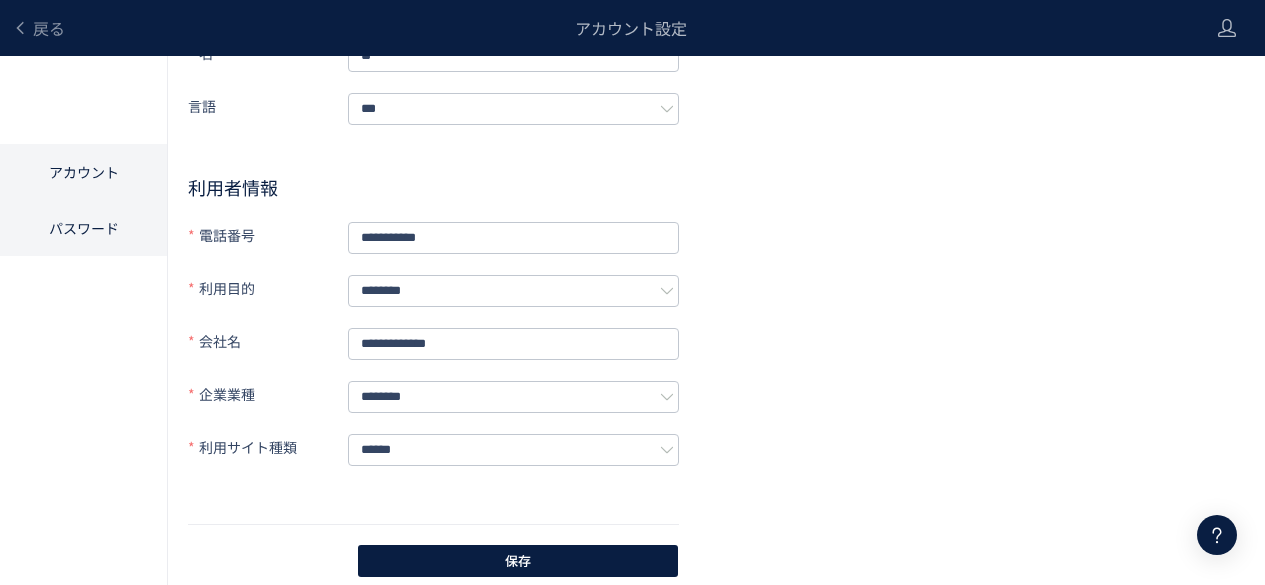 click on "パスワード" 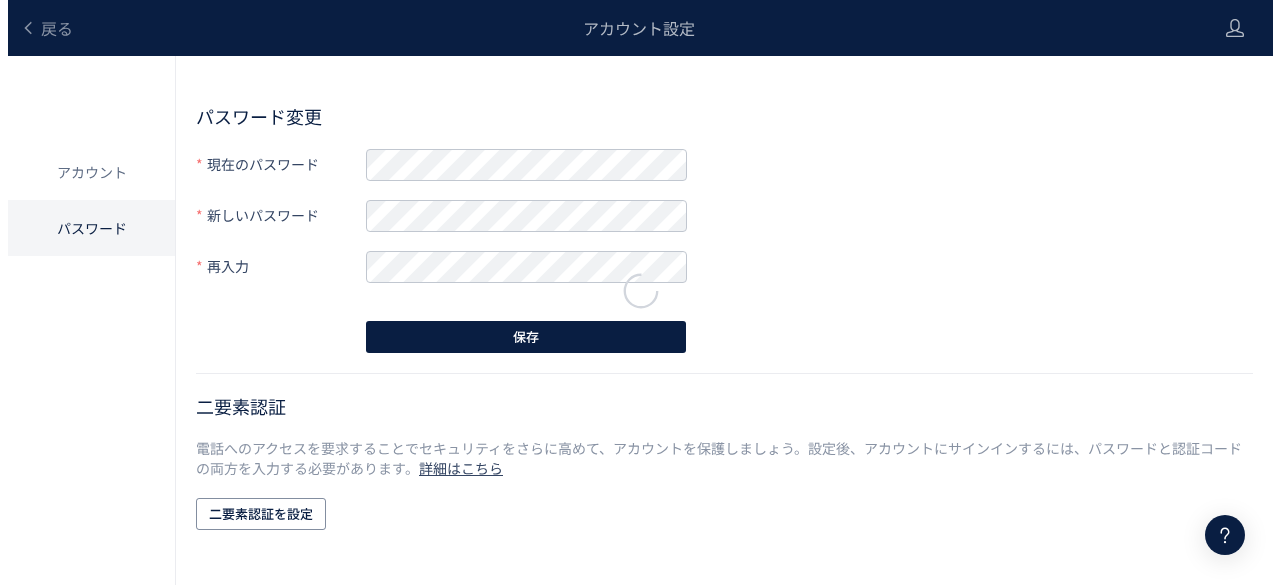 scroll, scrollTop: 0, scrollLeft: 0, axis: both 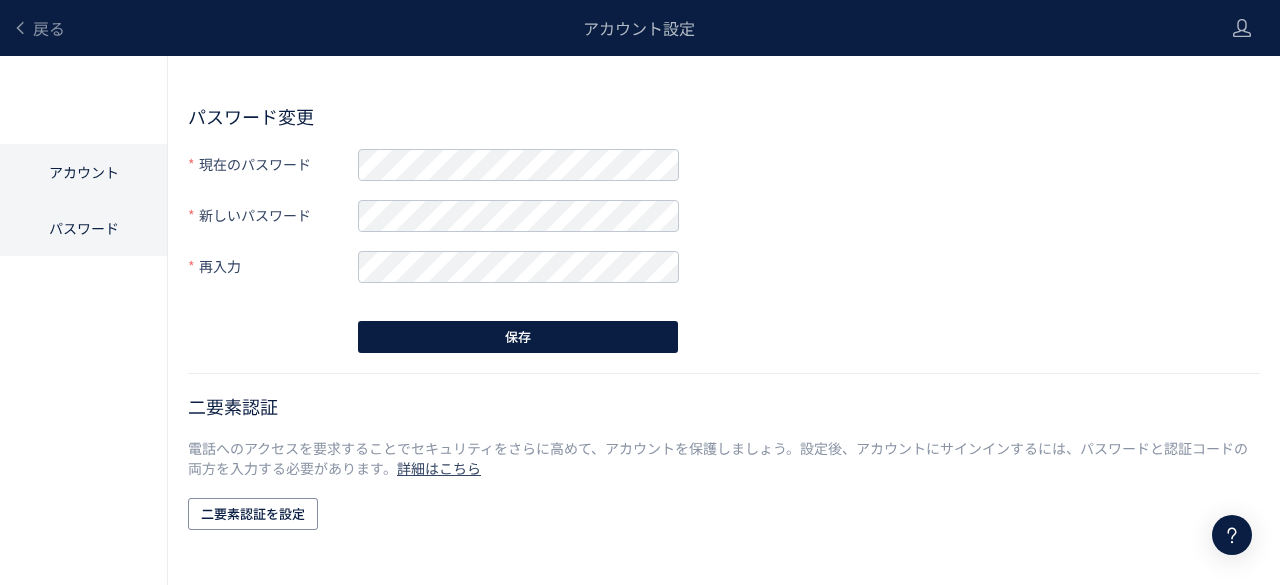click on "アカウント" 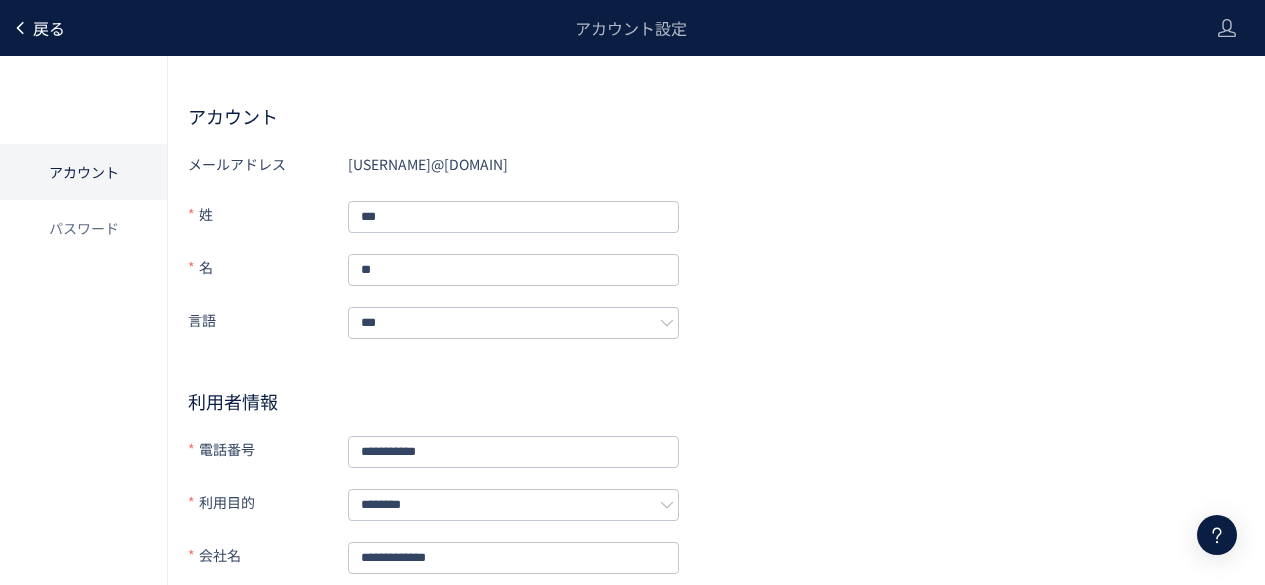 click on "戻る" at bounding box center (38, 28) 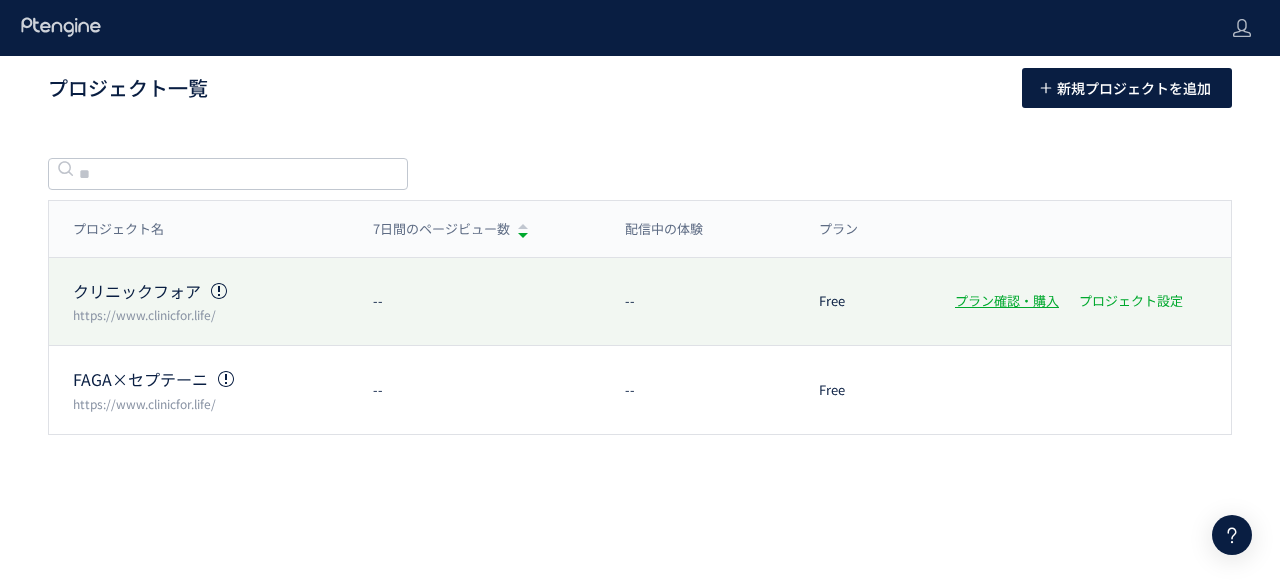 click on "プロジェクト設定" 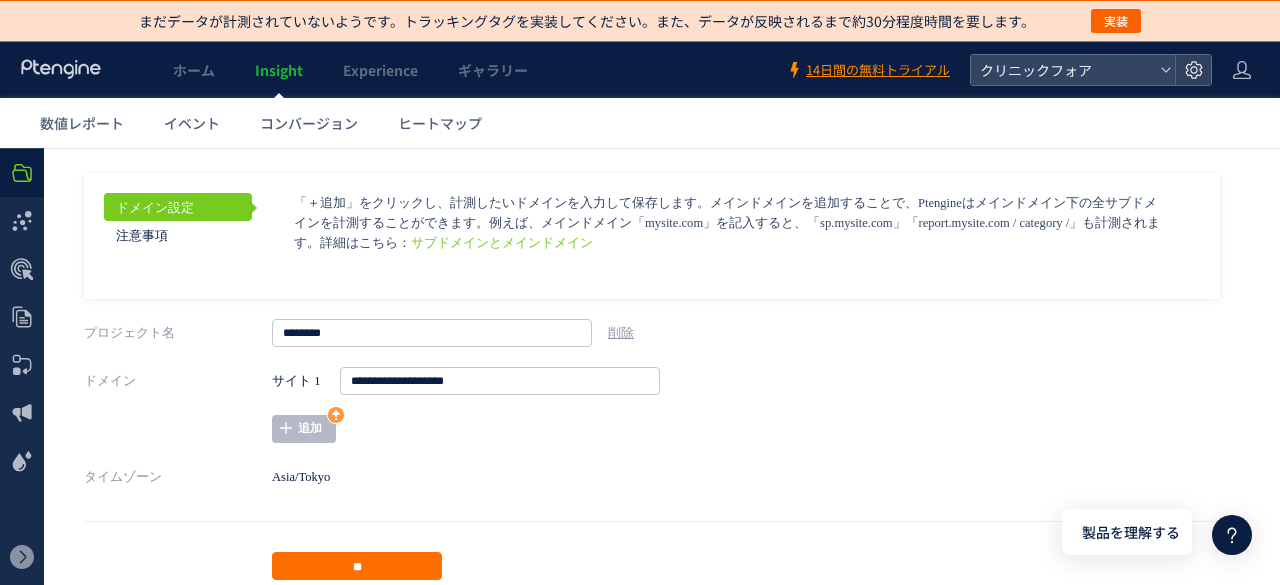 scroll, scrollTop: 10, scrollLeft: 0, axis: vertical 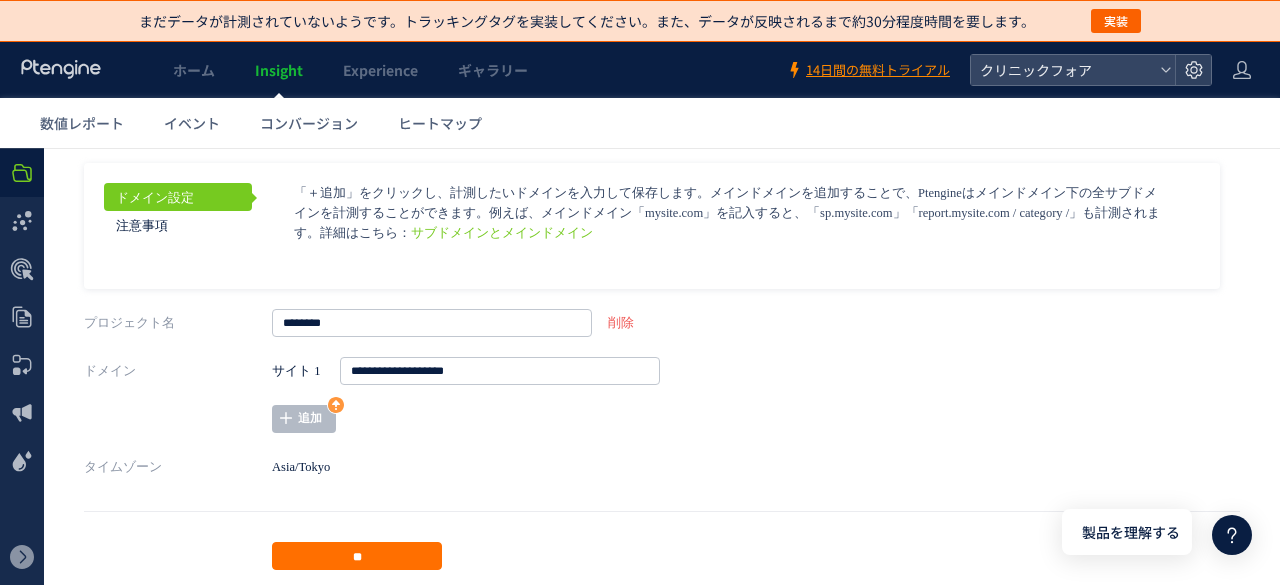 click on "削除" at bounding box center [621, 323] 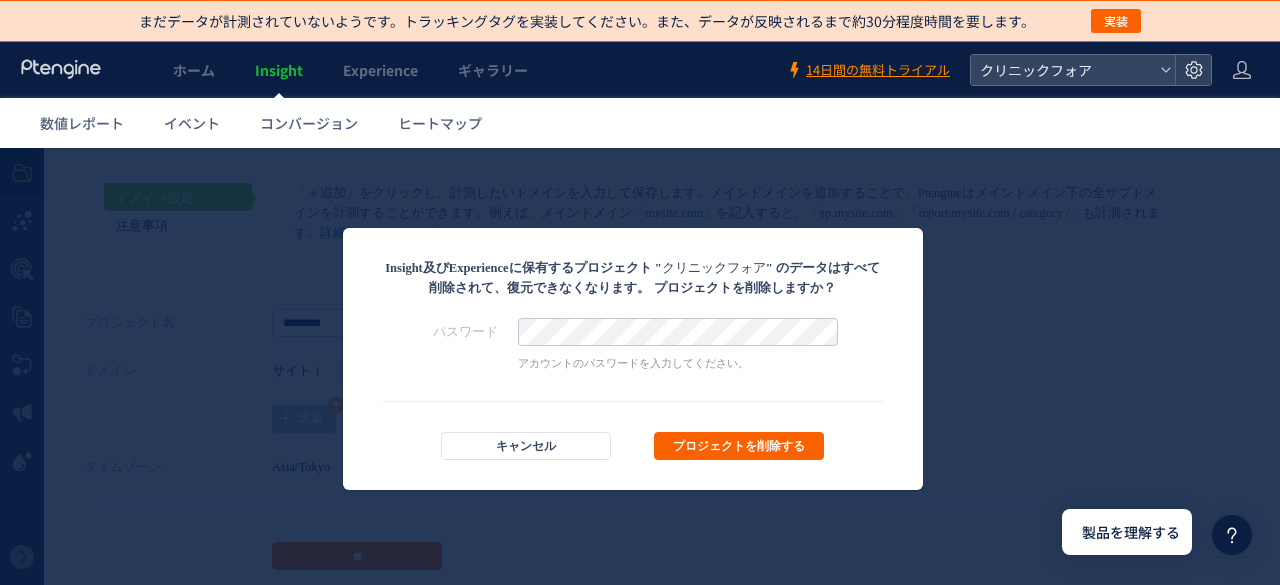 click on "プロジェクトを削除する" at bounding box center [739, 446] 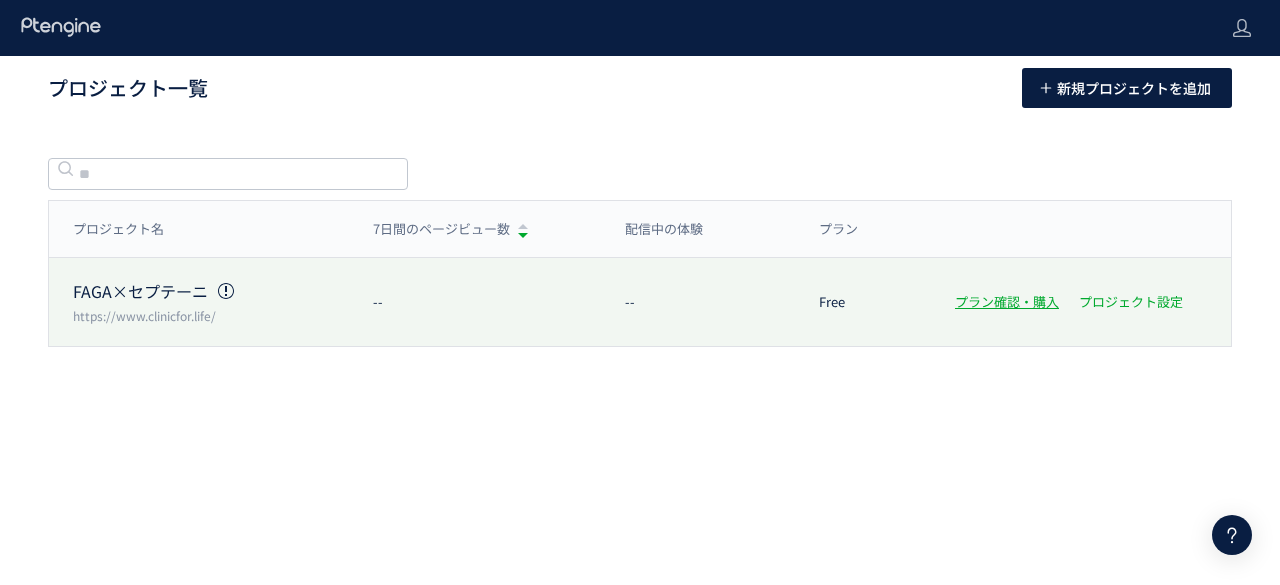 click on "プロジェクト設定" 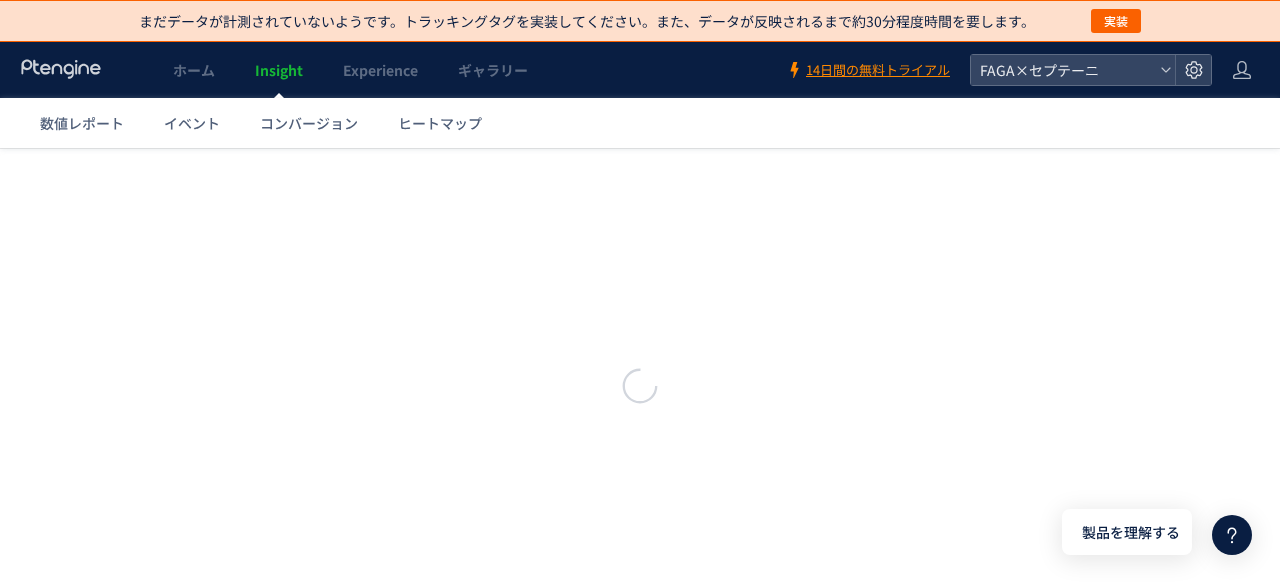 scroll, scrollTop: 0, scrollLeft: 0, axis: both 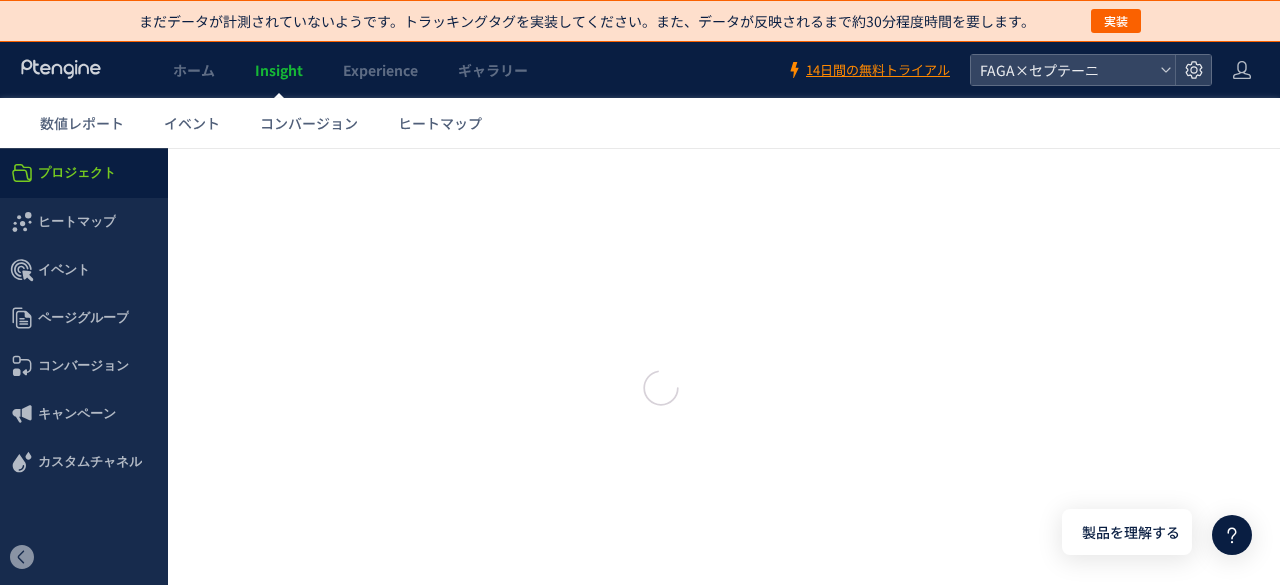 type on "**********" 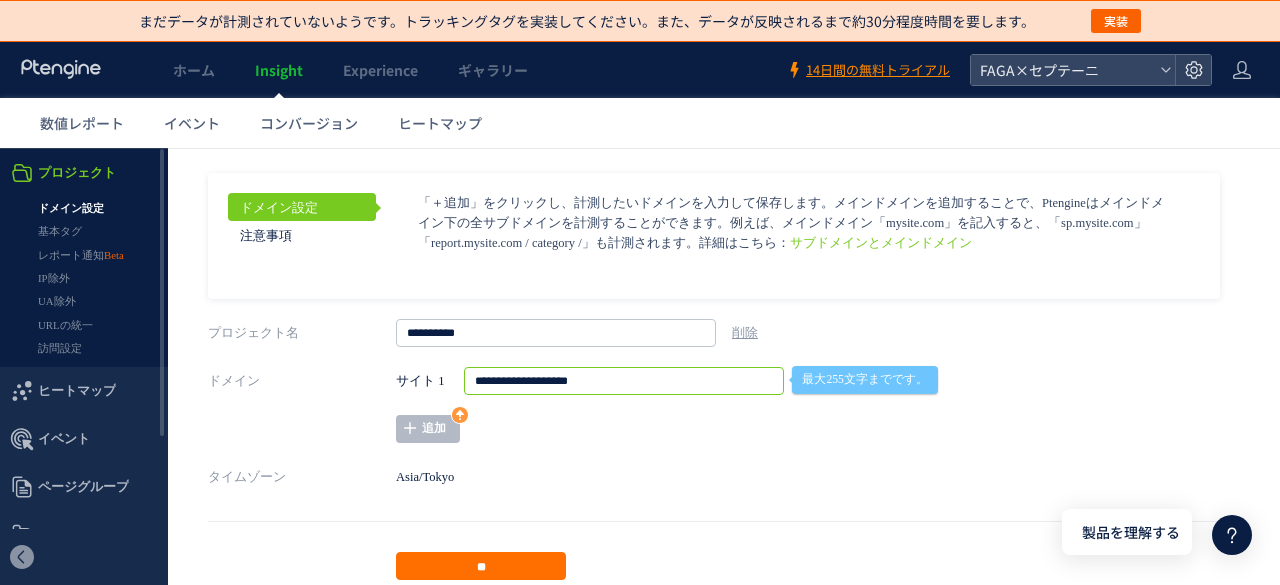 drag, startPoint x: 588, startPoint y: 384, endPoint x: 392, endPoint y: 373, distance: 196.30843 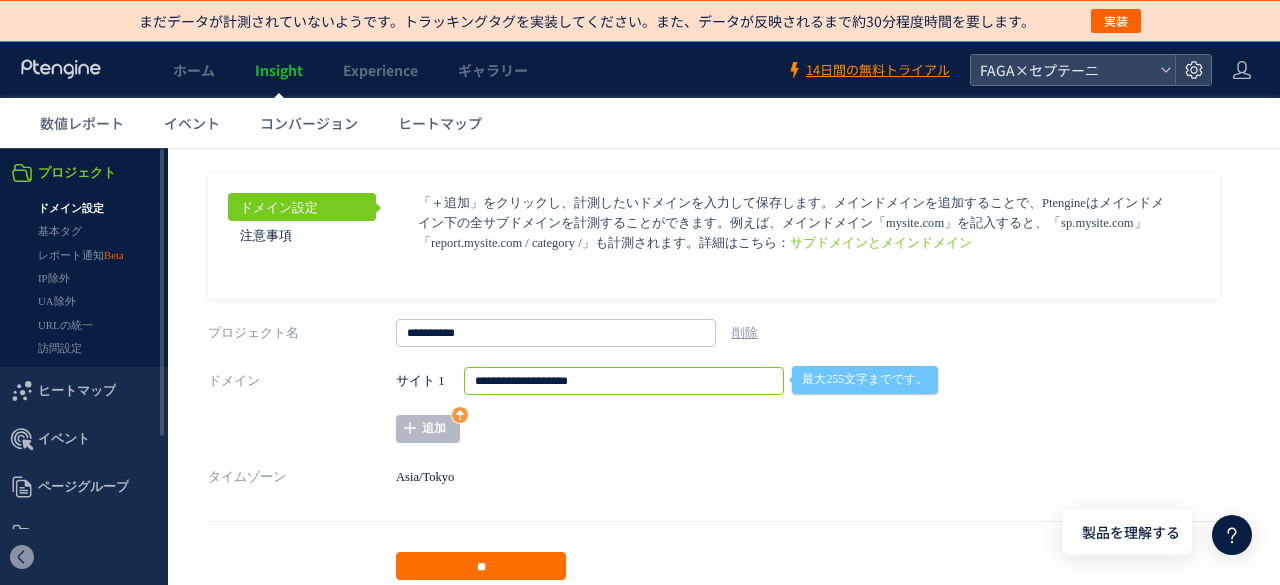 paste on "**********" 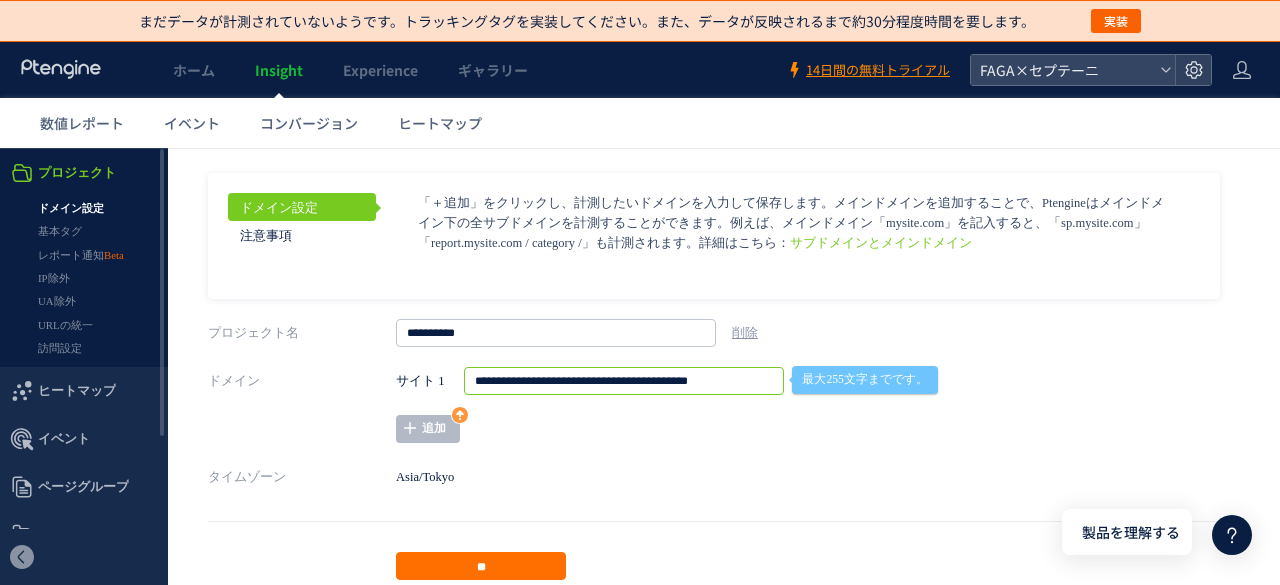 drag, startPoint x: 668, startPoint y: 380, endPoint x: 813, endPoint y: 382, distance: 145.0138 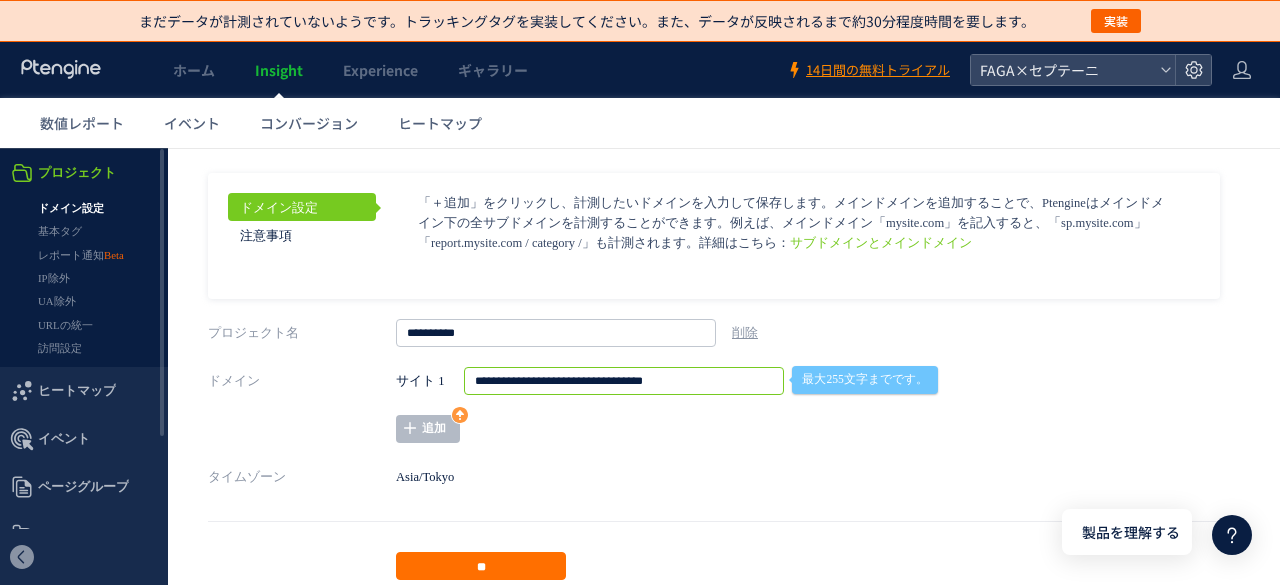 drag, startPoint x: 684, startPoint y: 375, endPoint x: 385, endPoint y: 374, distance: 299.00168 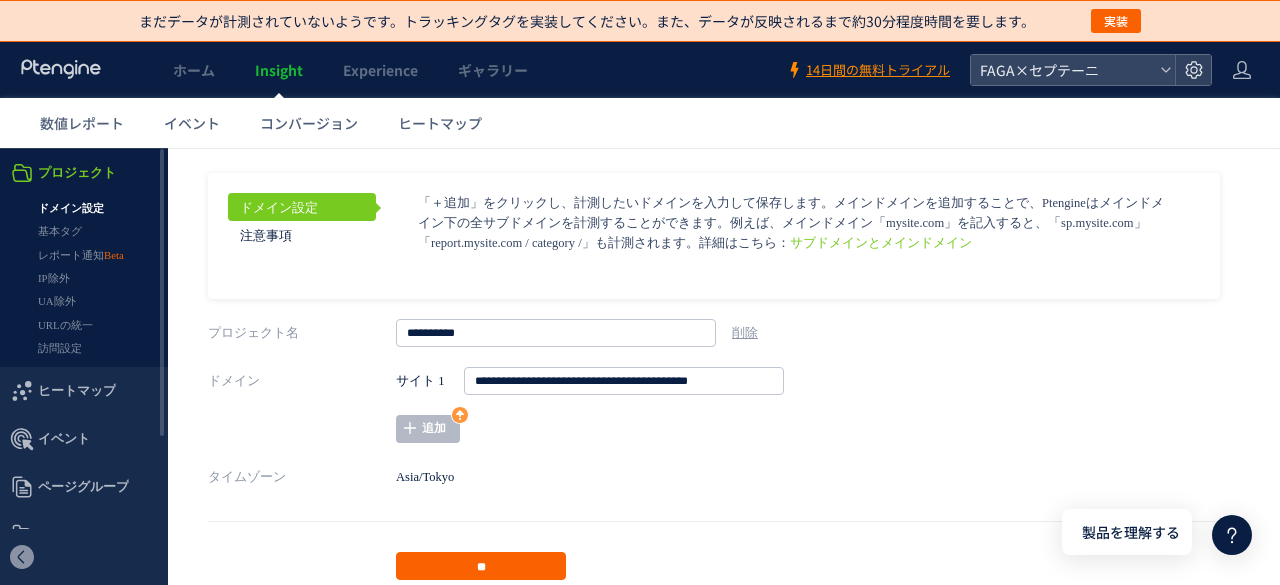click on "**" at bounding box center [481, 566] 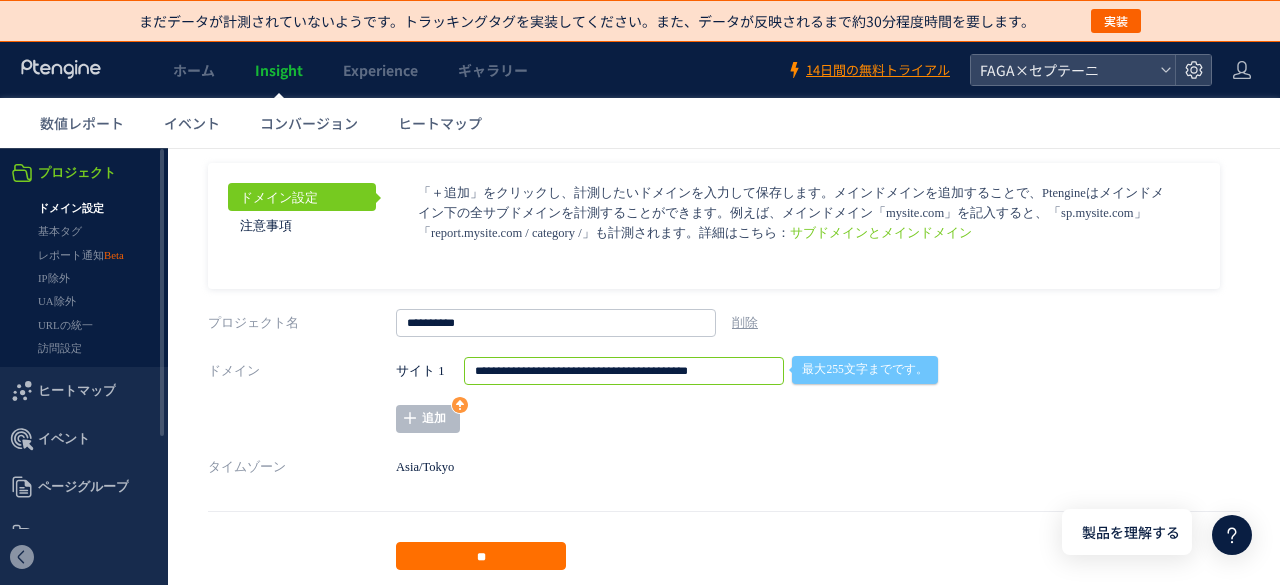 drag, startPoint x: 523, startPoint y: 369, endPoint x: 387, endPoint y: 361, distance: 136.23509 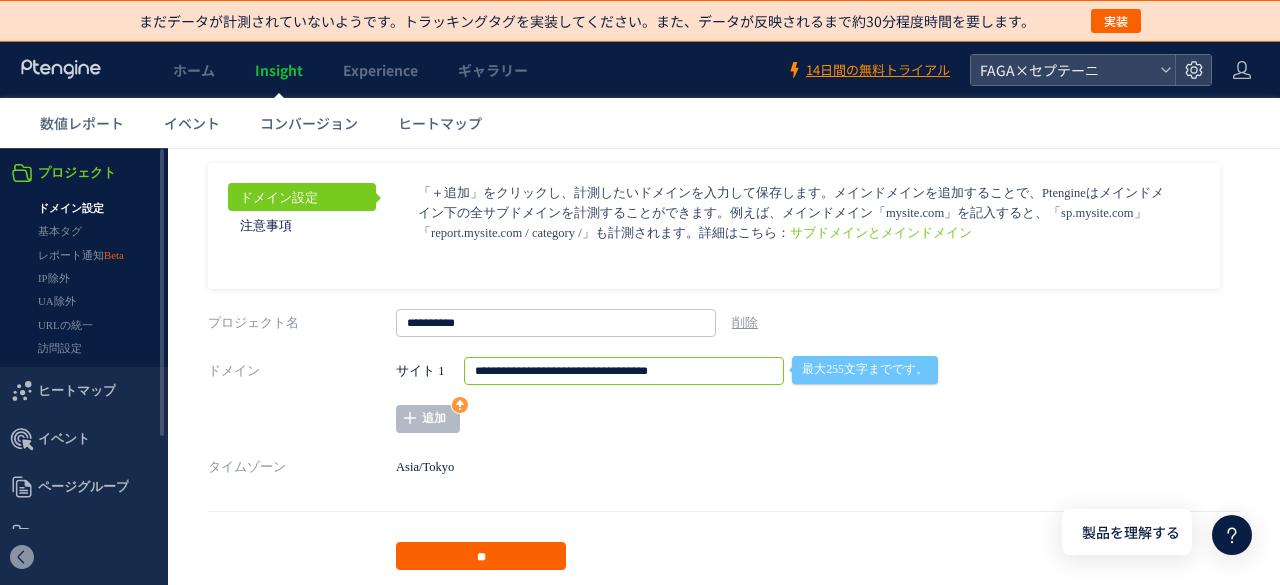 type on "**********" 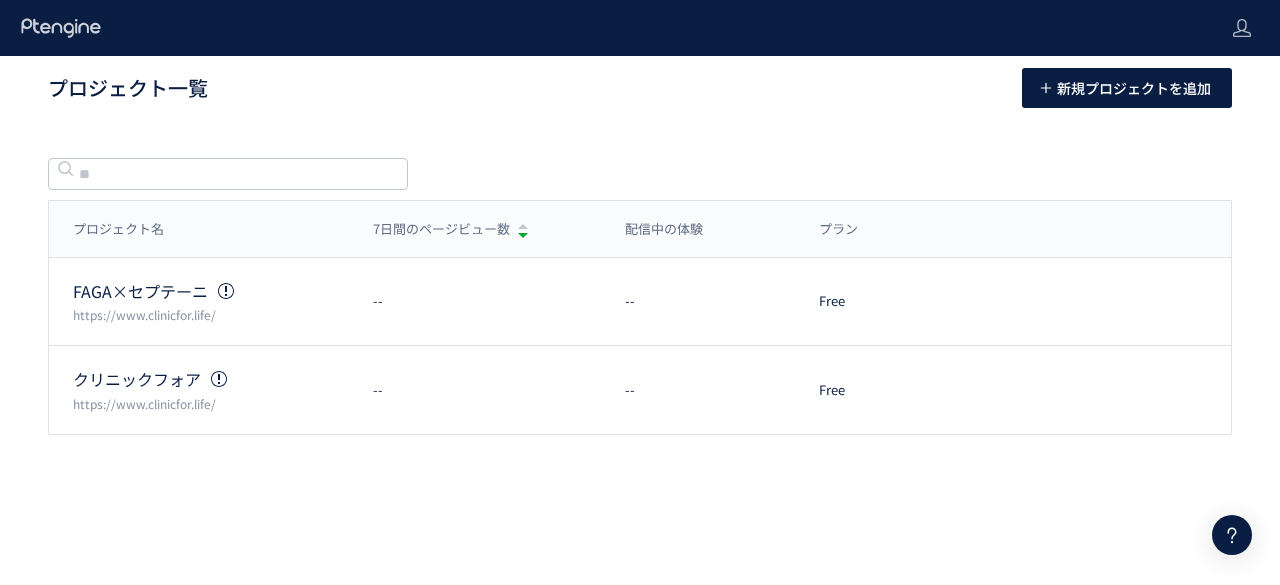 scroll, scrollTop: 0, scrollLeft: 0, axis: both 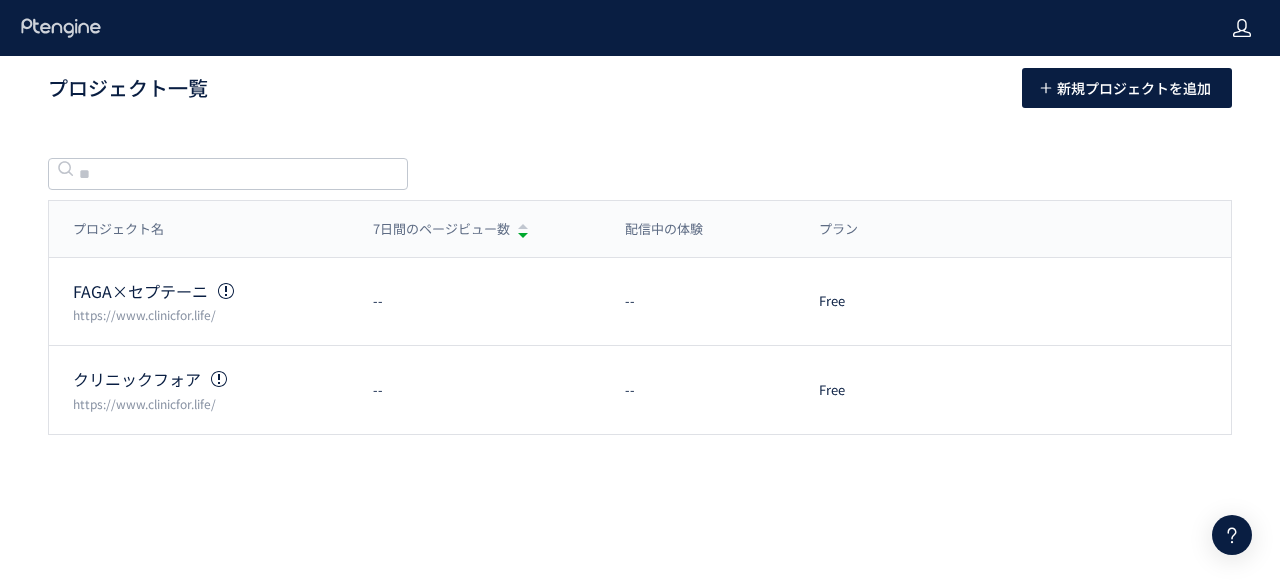 click 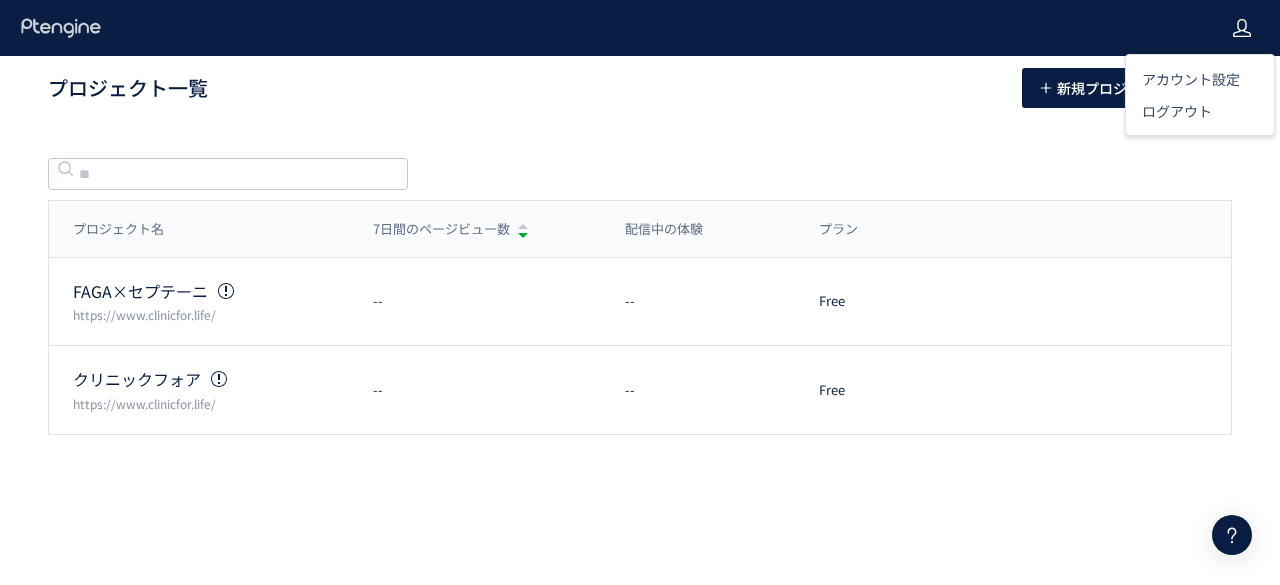 click at bounding box center (606, 28) 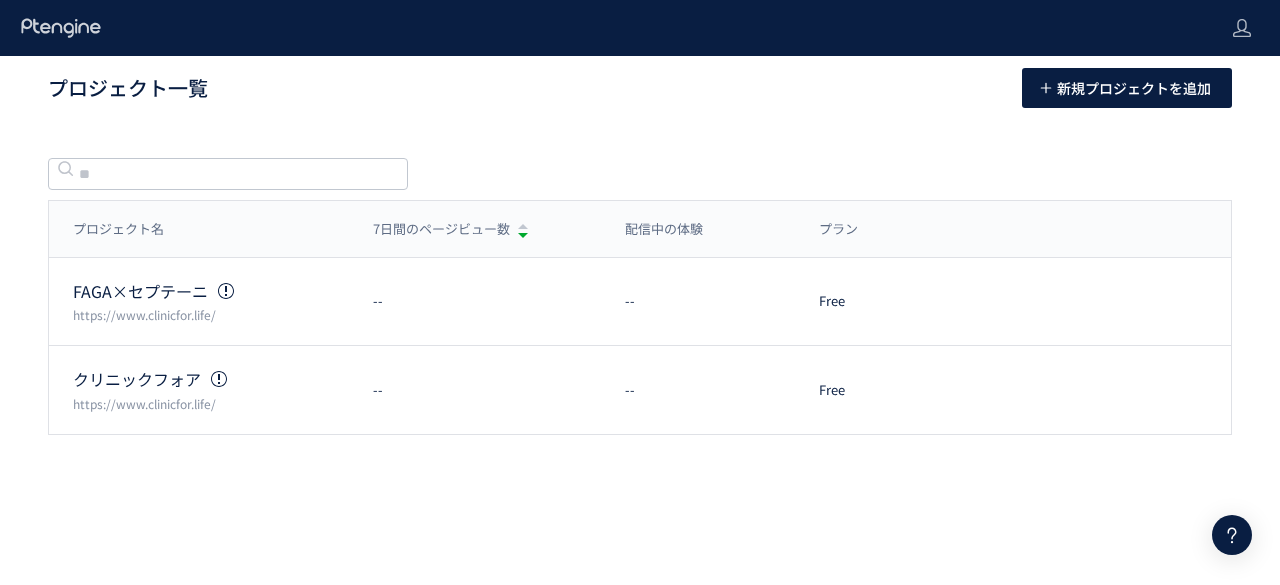 click at bounding box center (606, 28) 